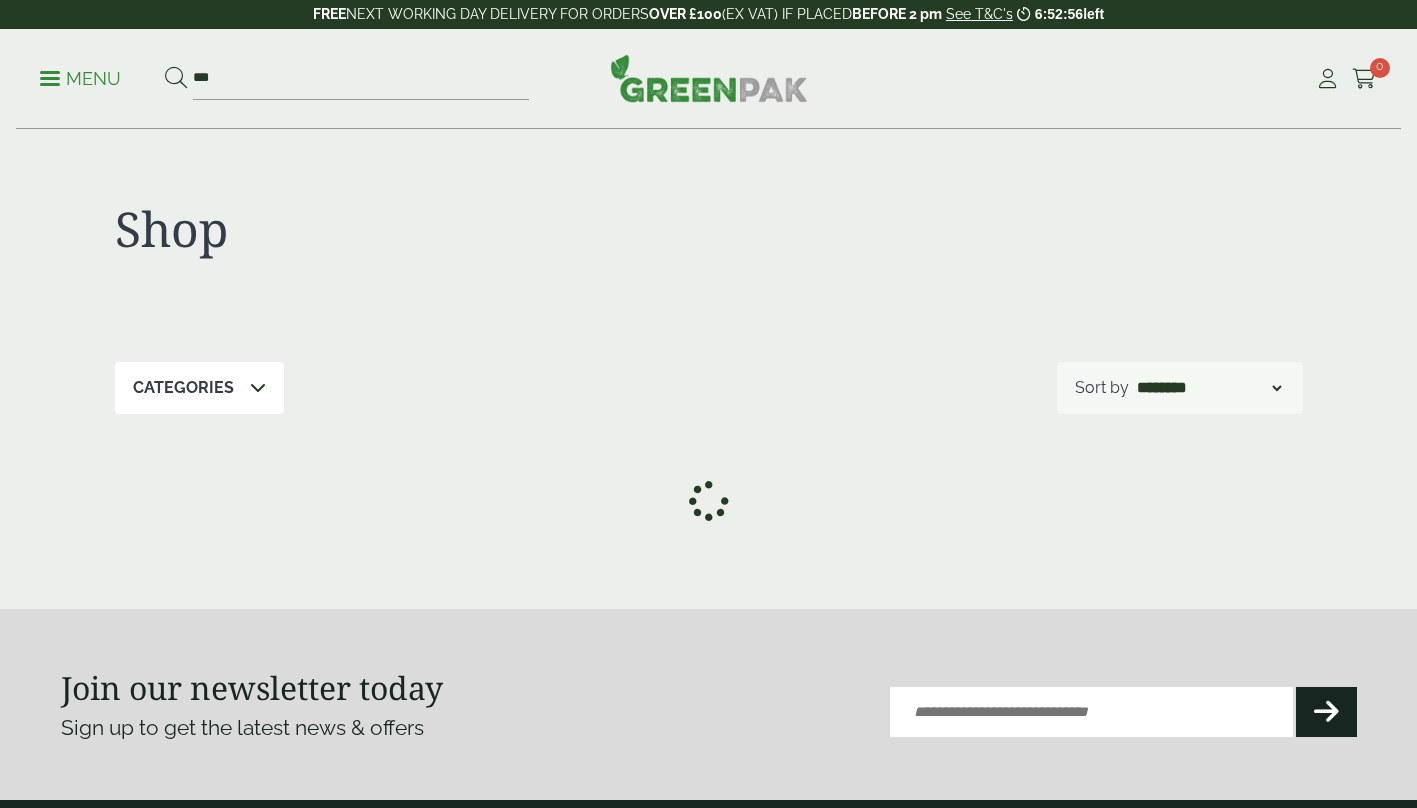 scroll, scrollTop: 0, scrollLeft: 0, axis: both 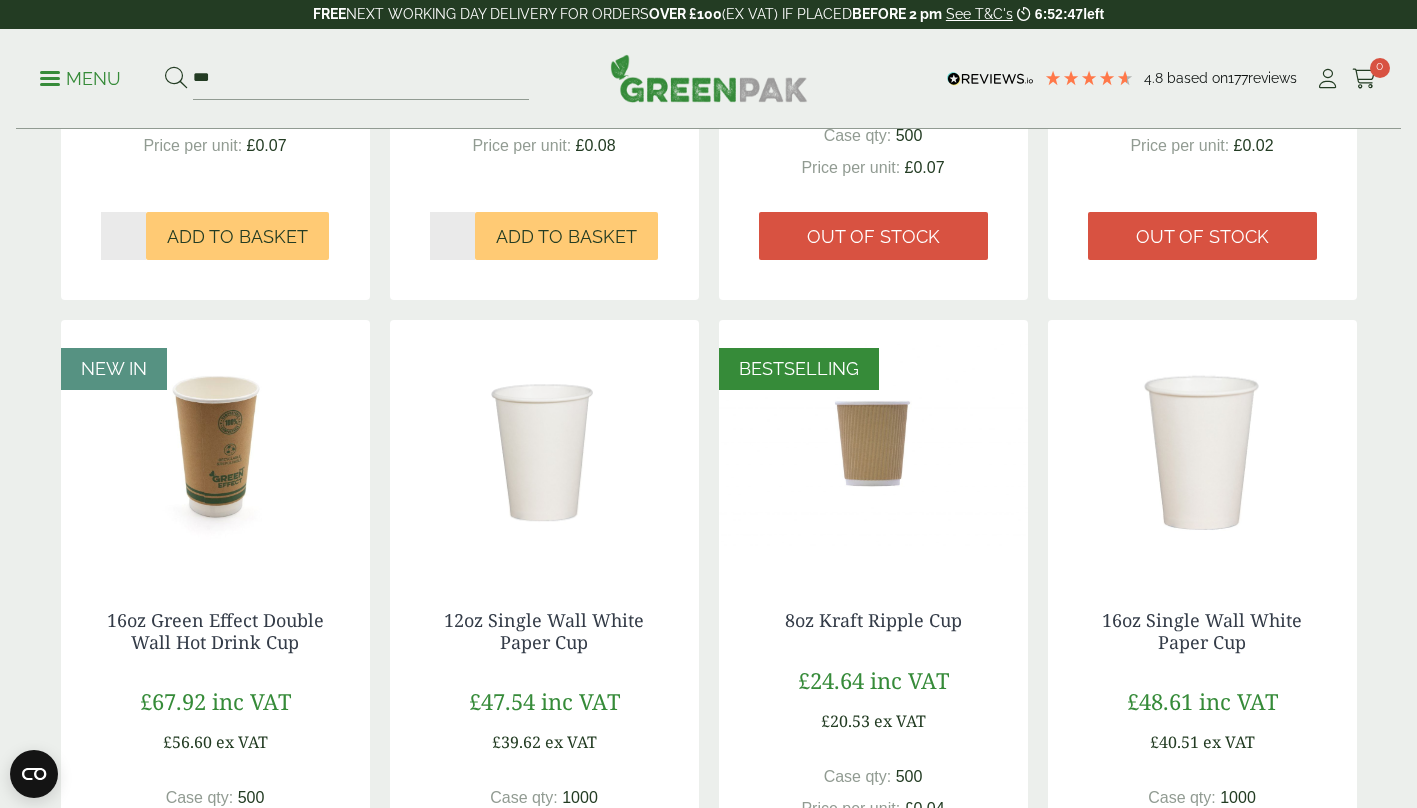 click at bounding box center [873, 445] 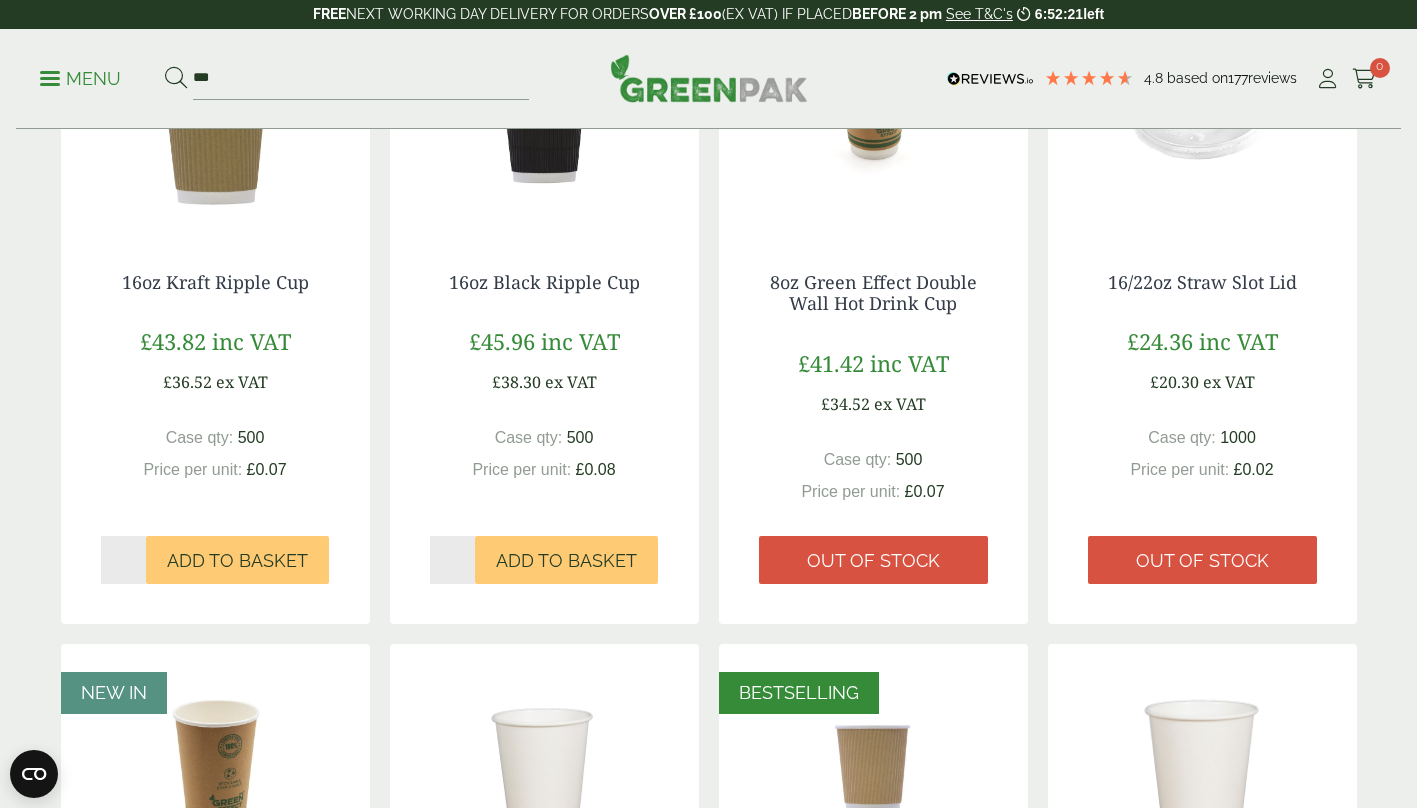 scroll, scrollTop: 1145, scrollLeft: 0, axis: vertical 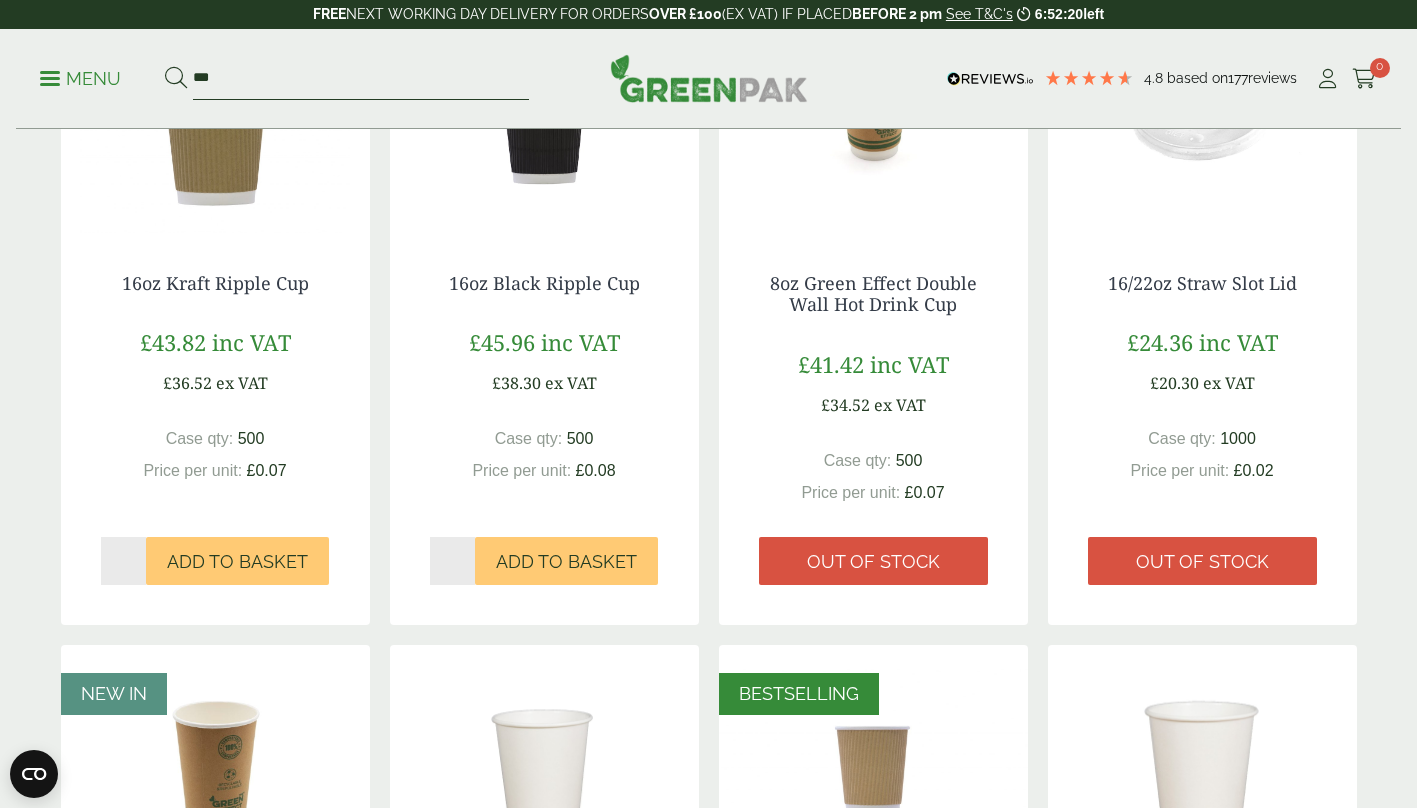 click on "***" at bounding box center [361, 79] 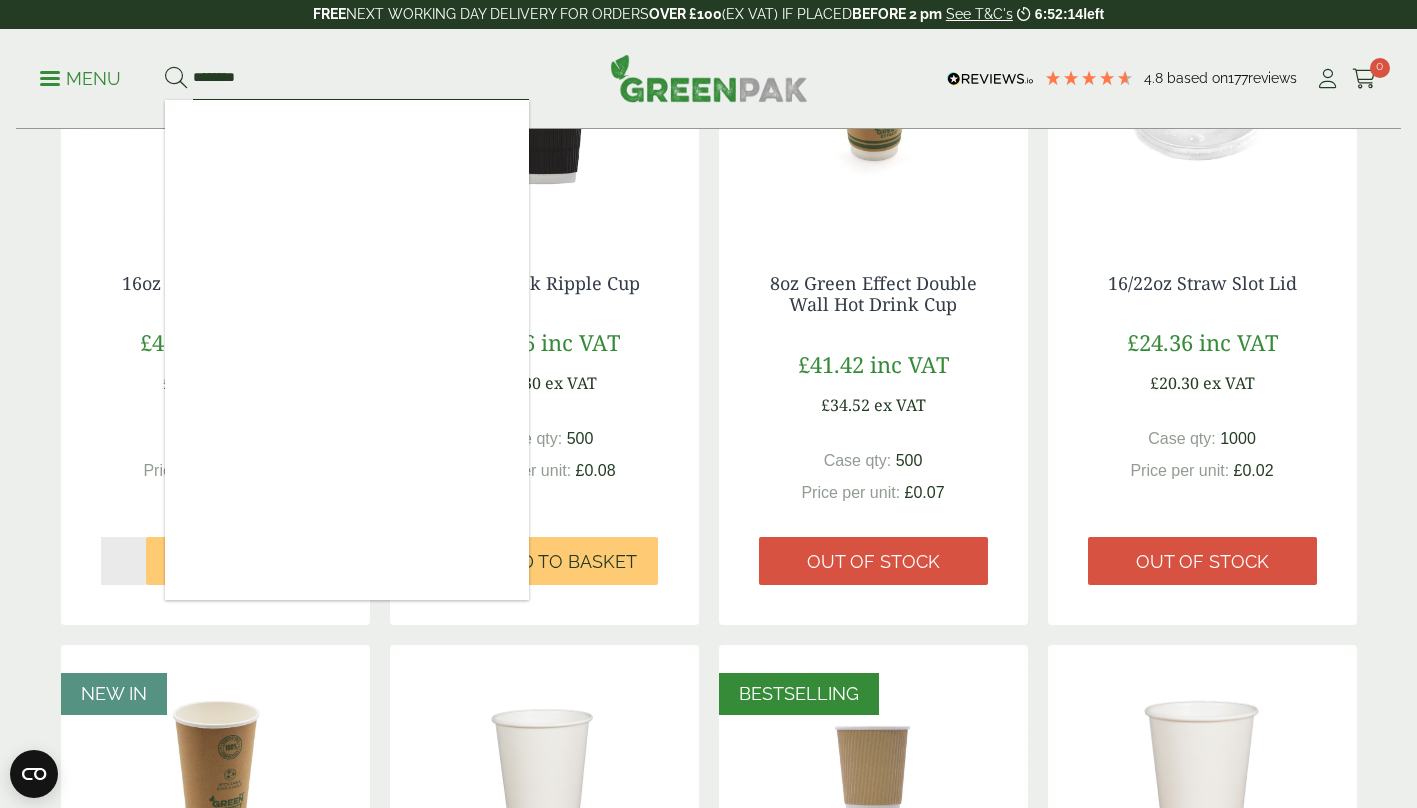 type on "********" 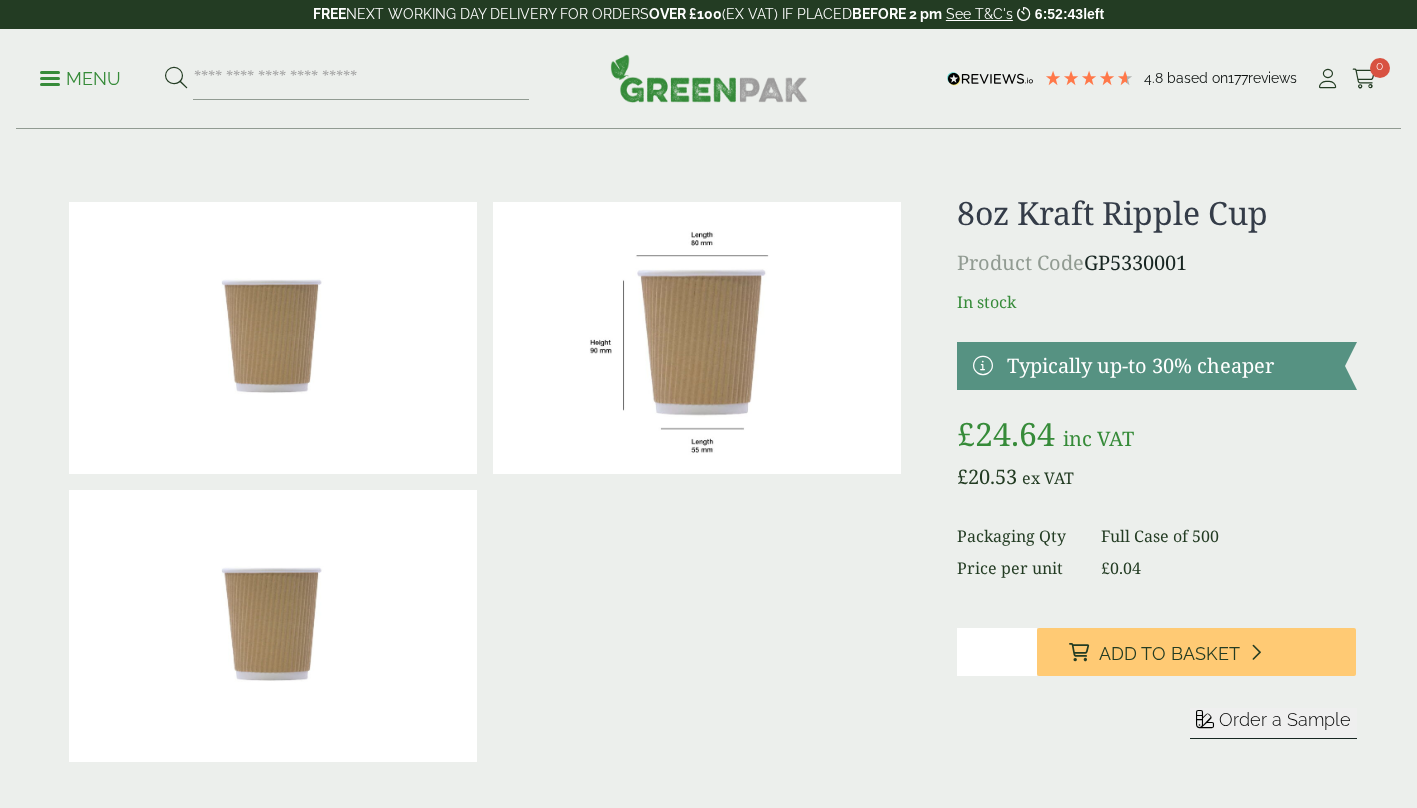 scroll, scrollTop: 0, scrollLeft: 0, axis: both 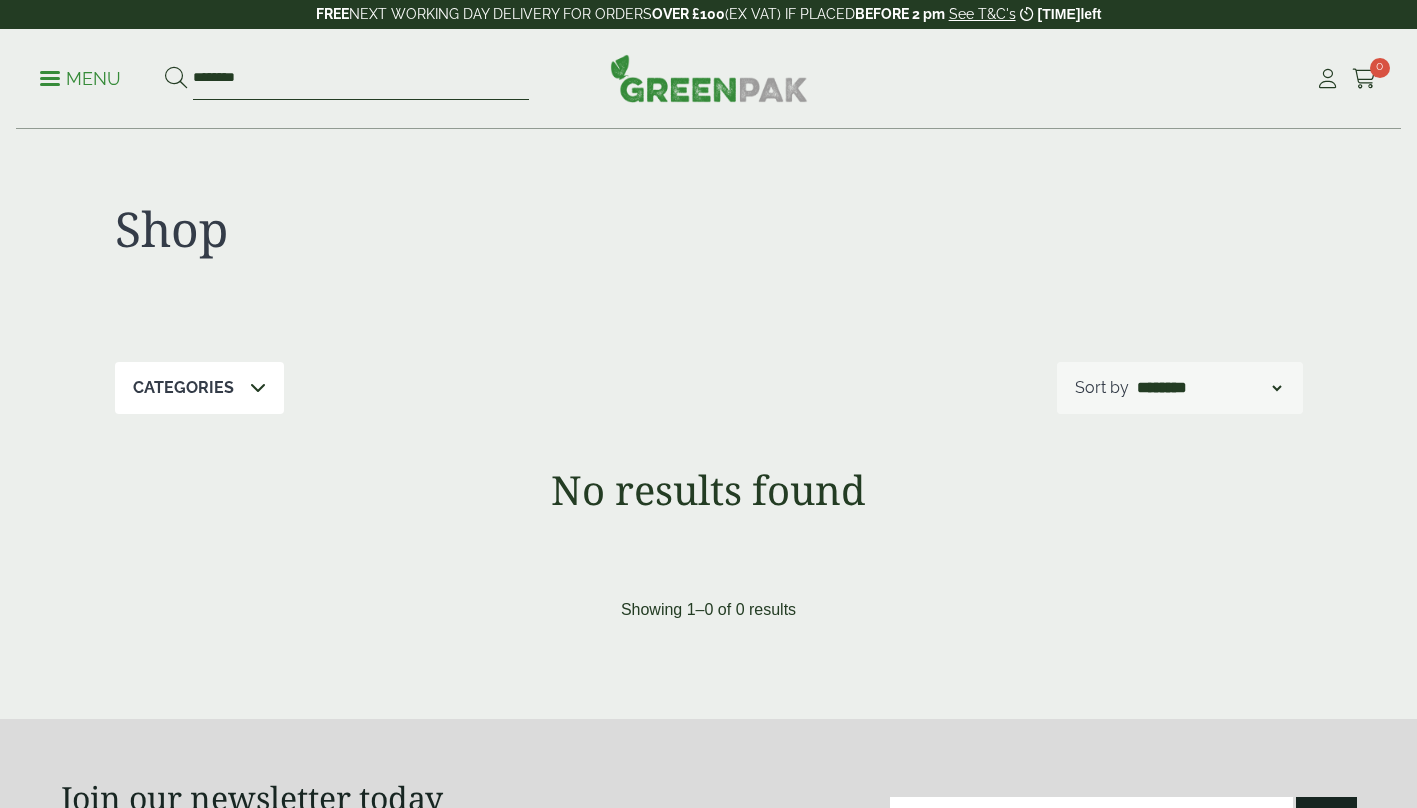 click on "********" at bounding box center (361, 79) 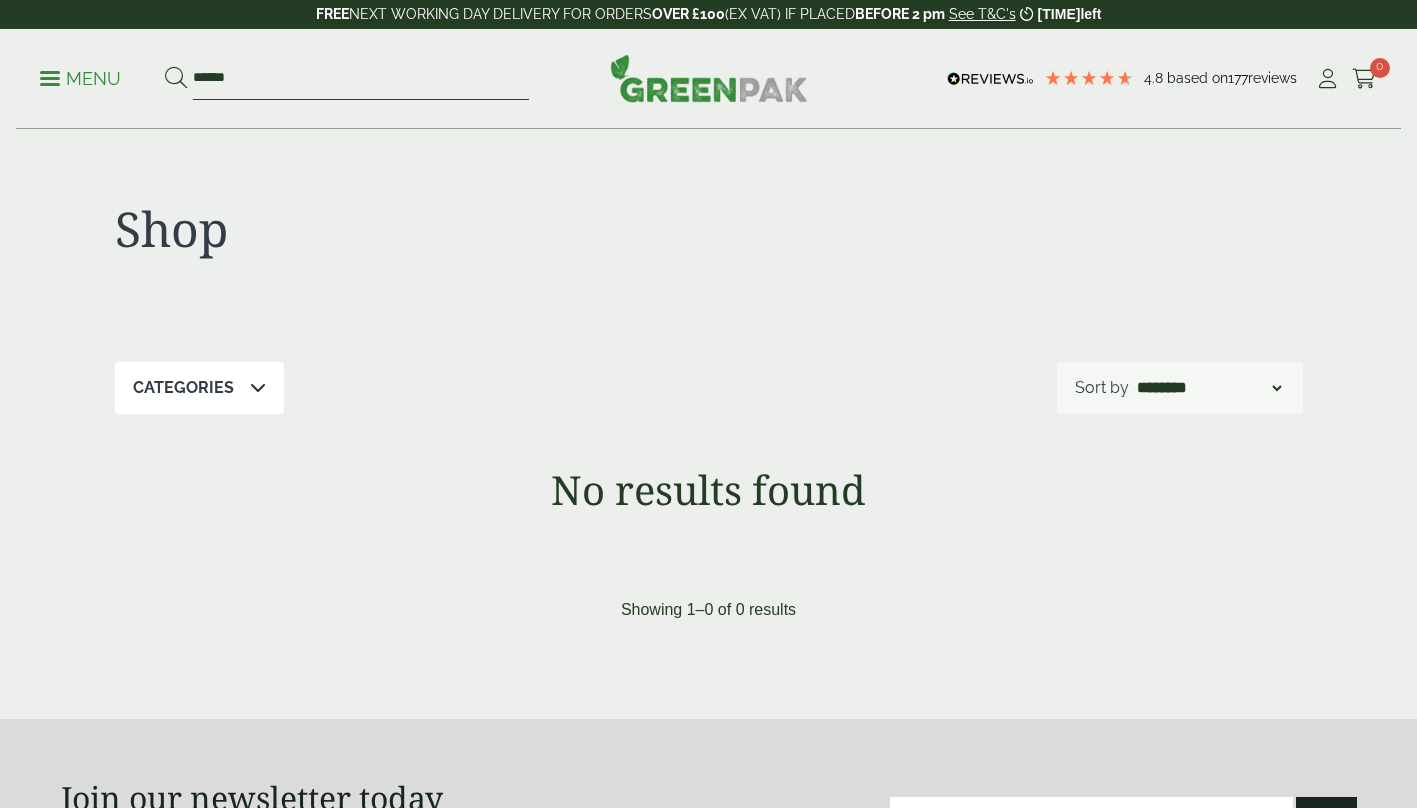 type on "******" 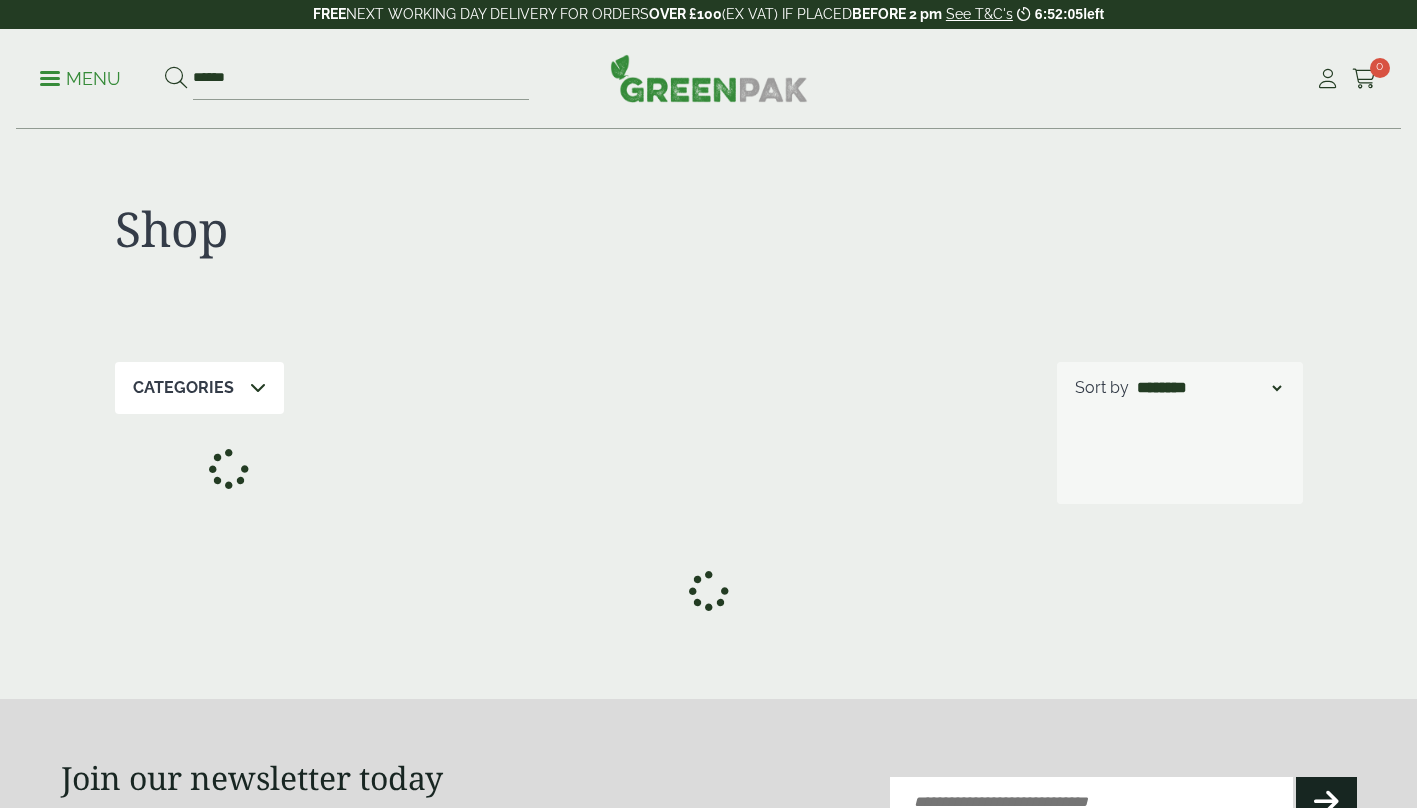 scroll, scrollTop: 0, scrollLeft: 0, axis: both 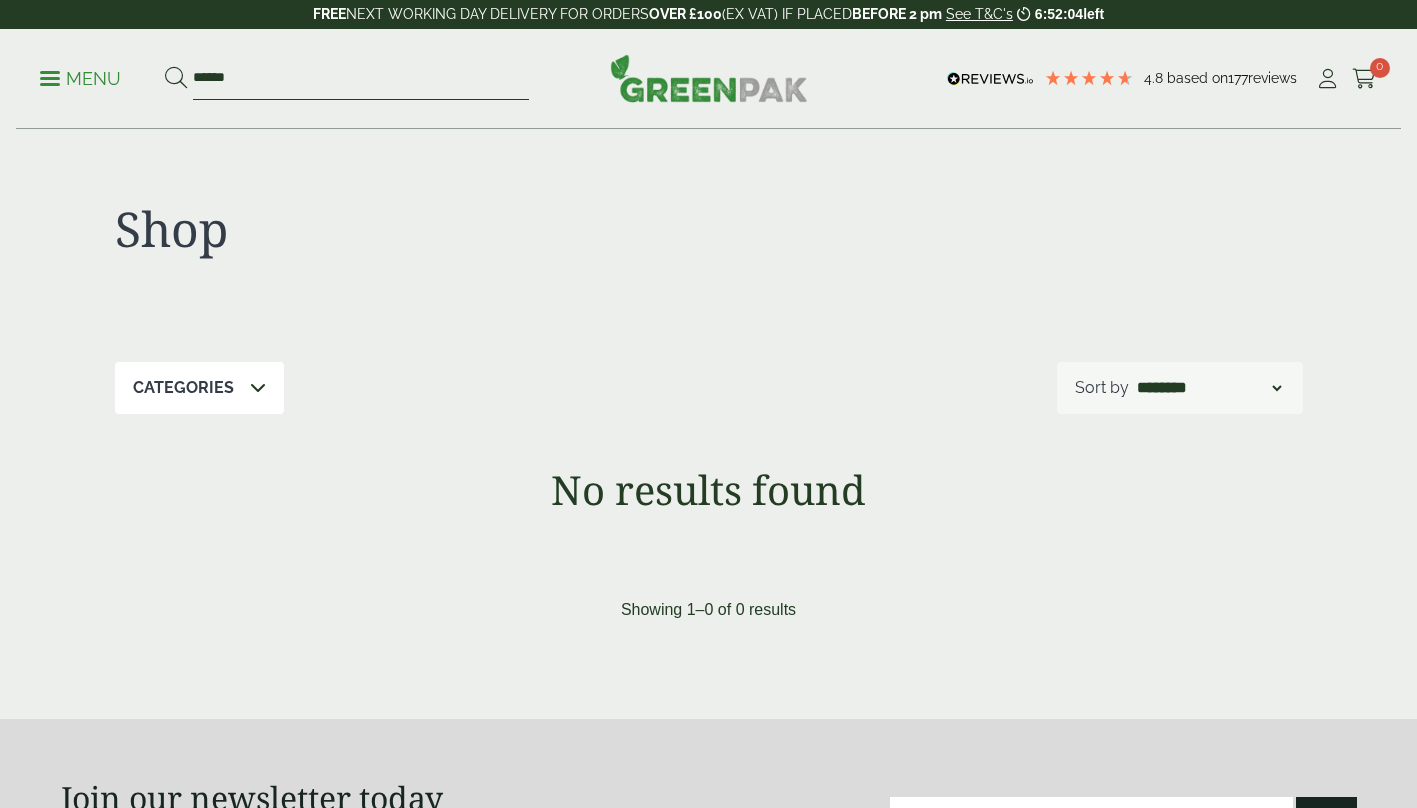 click on "******" at bounding box center [361, 79] 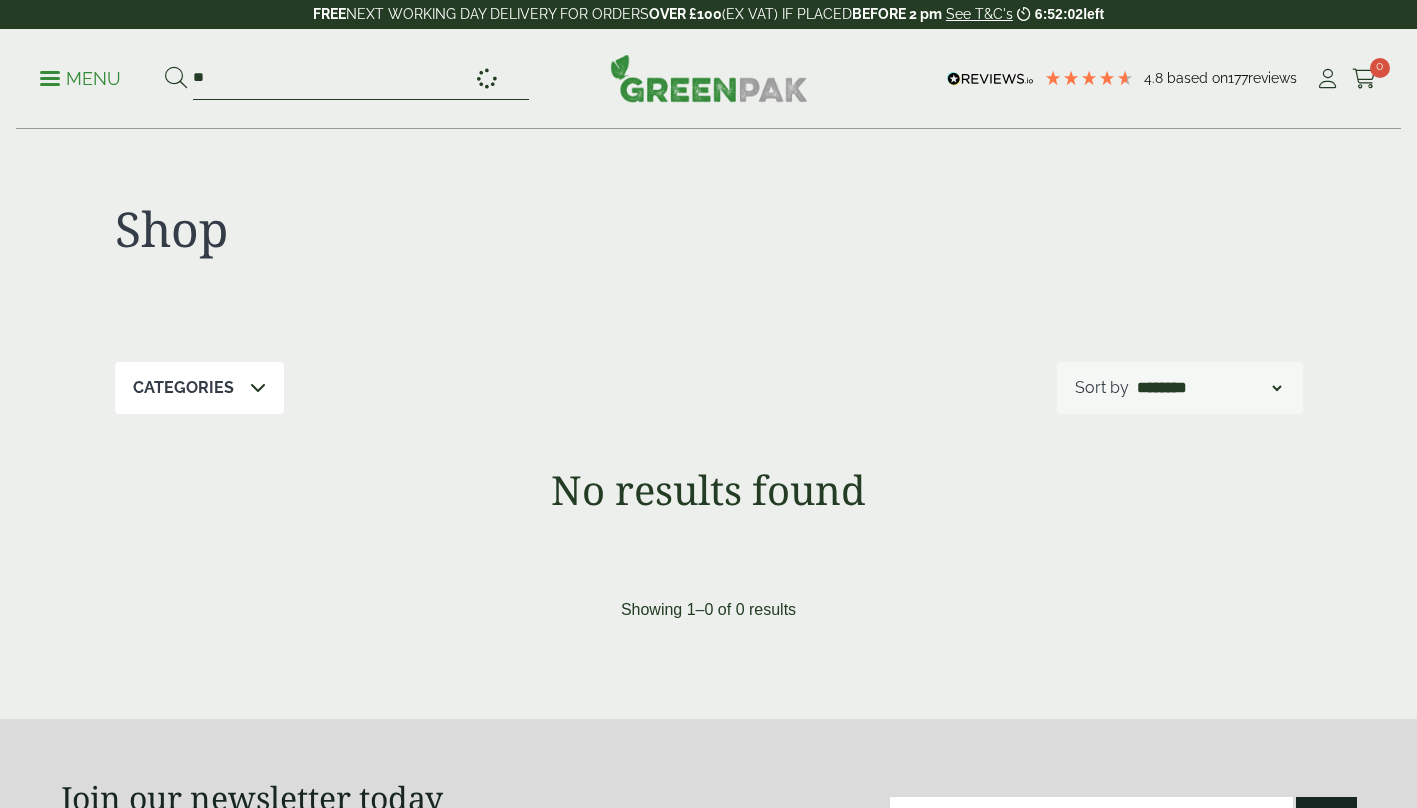 type on "*" 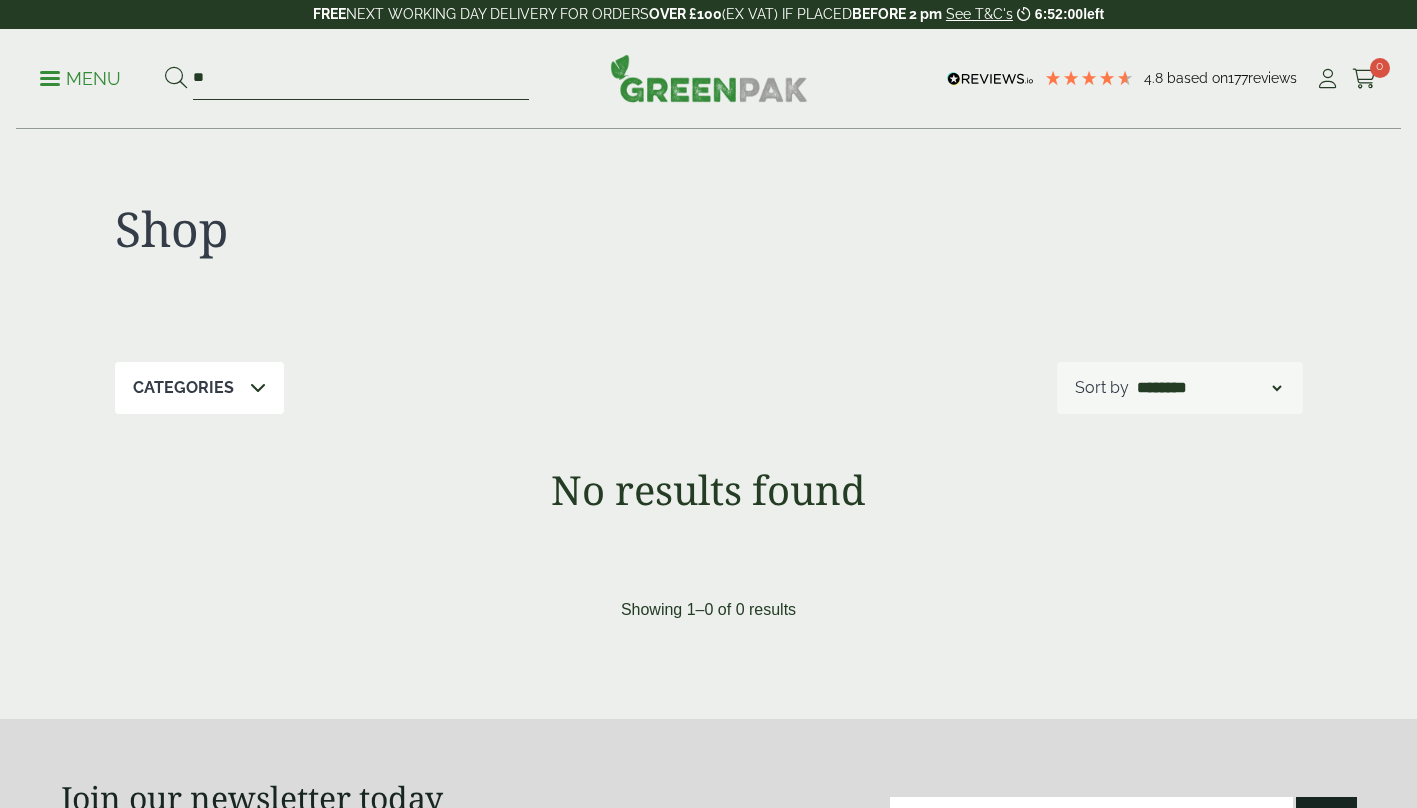 type on "**" 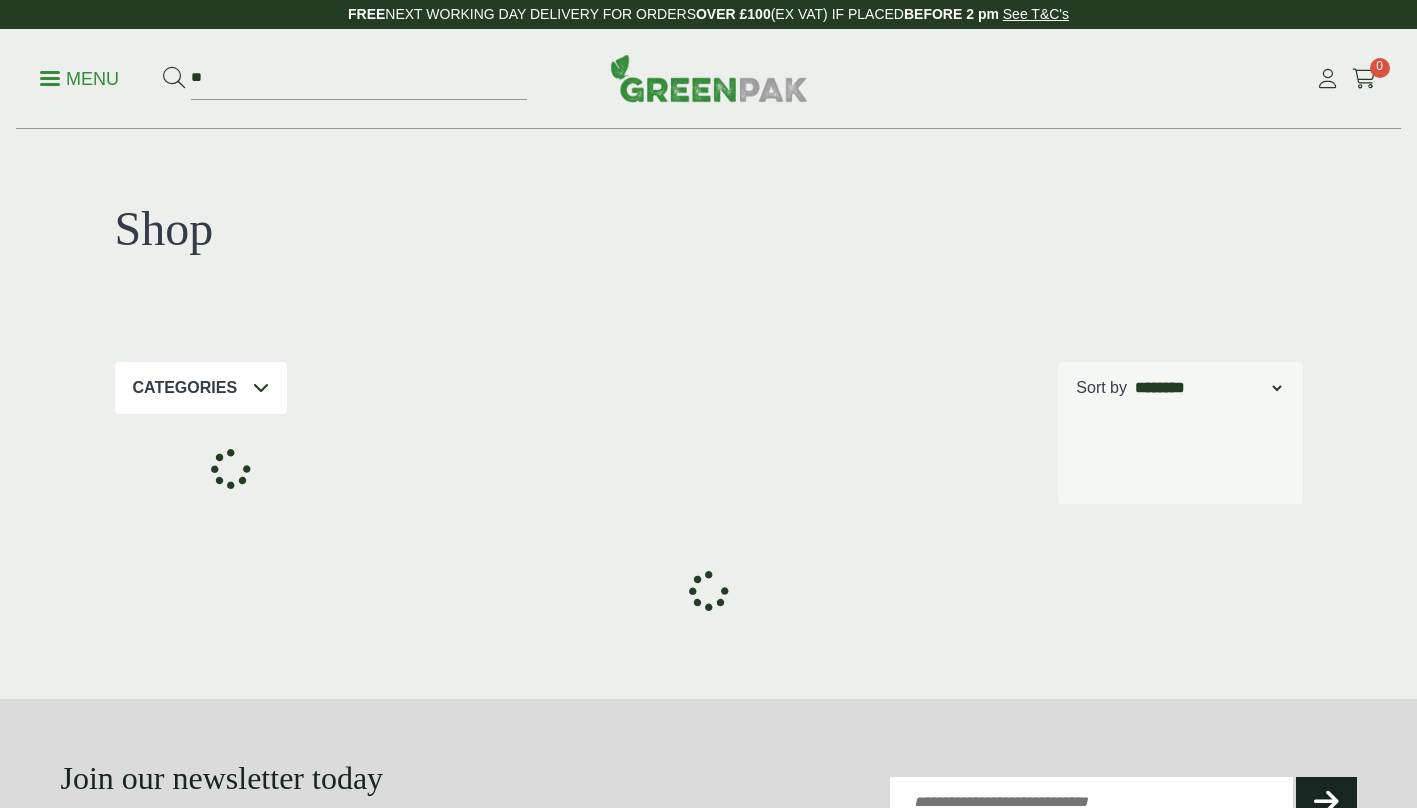 scroll, scrollTop: 0, scrollLeft: 0, axis: both 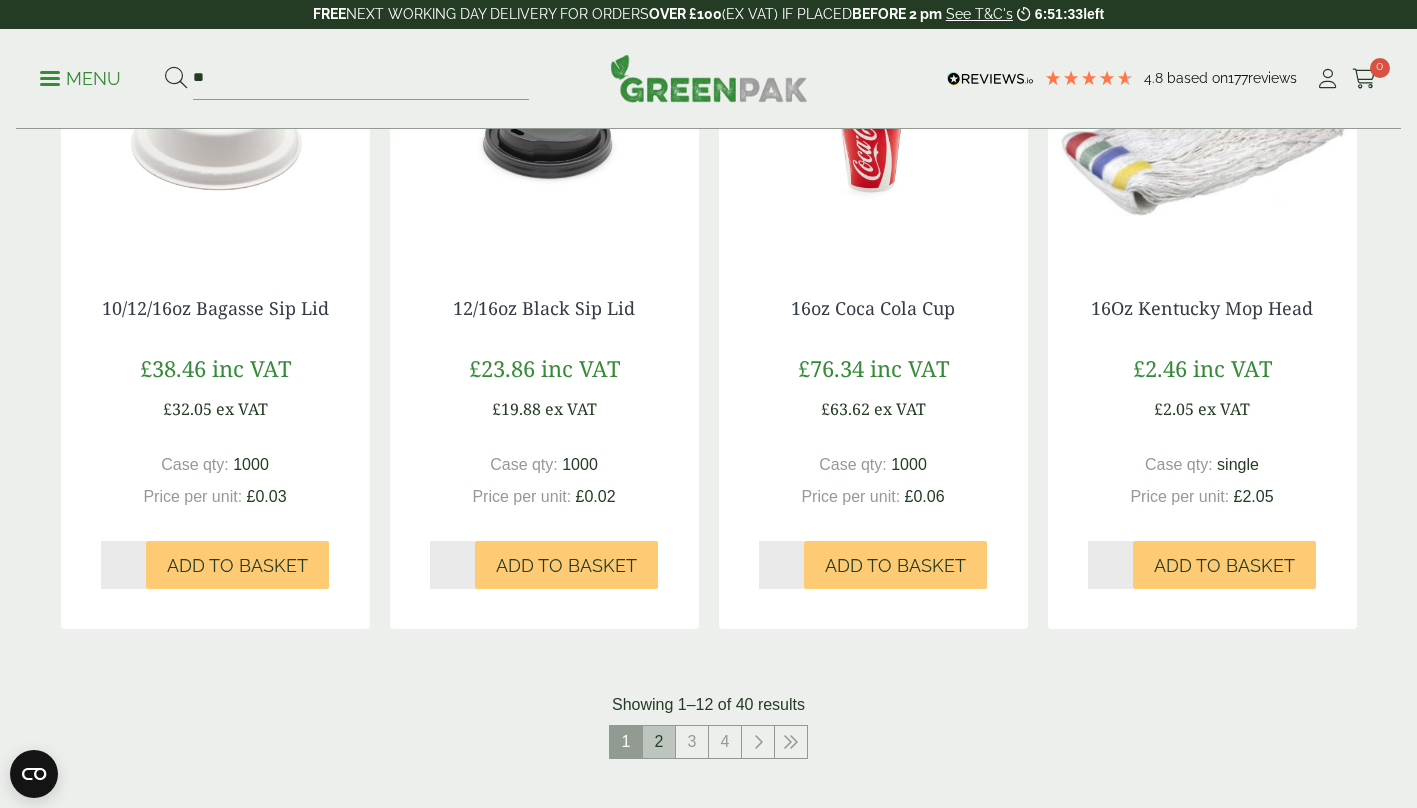 click on "2" at bounding box center [659, 742] 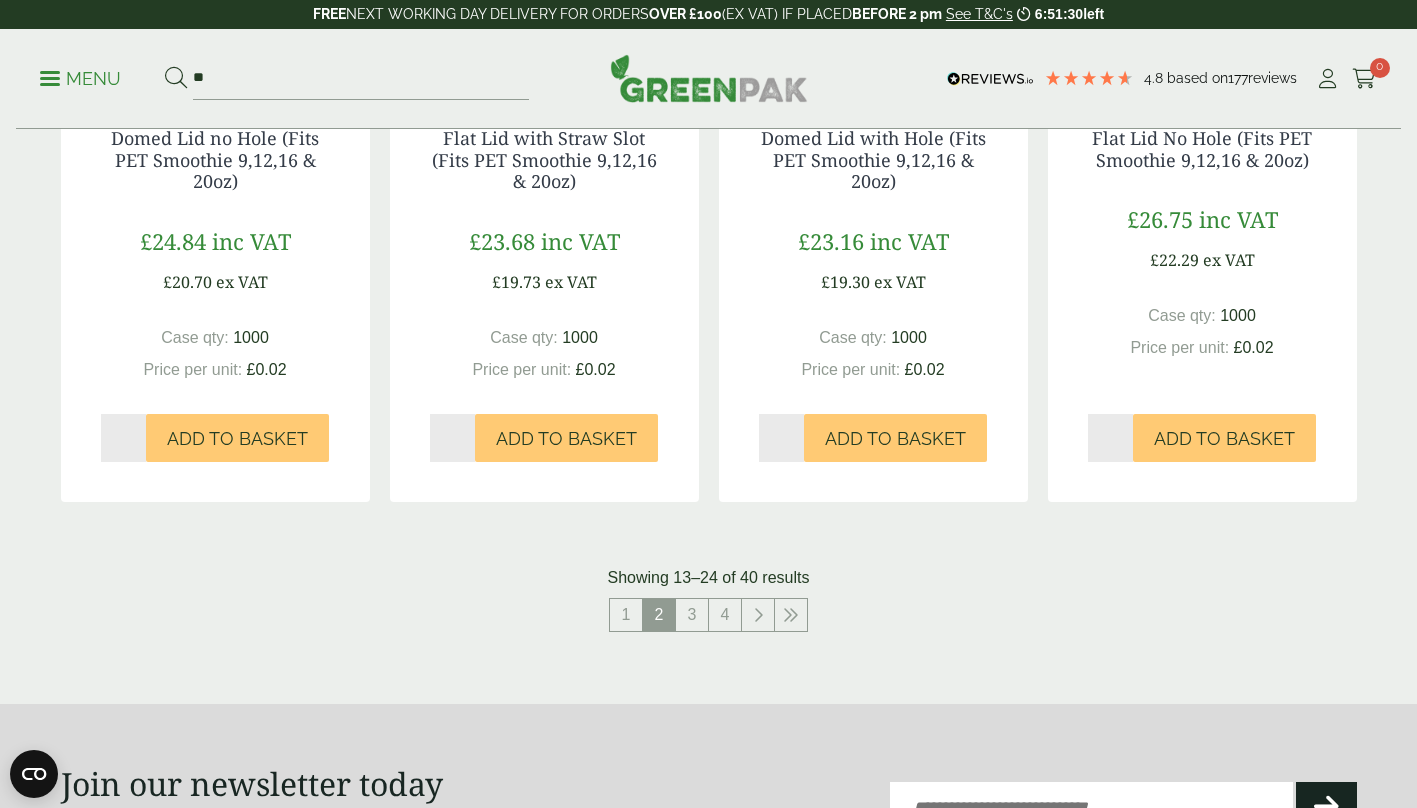 scroll, scrollTop: 1953, scrollLeft: 0, axis: vertical 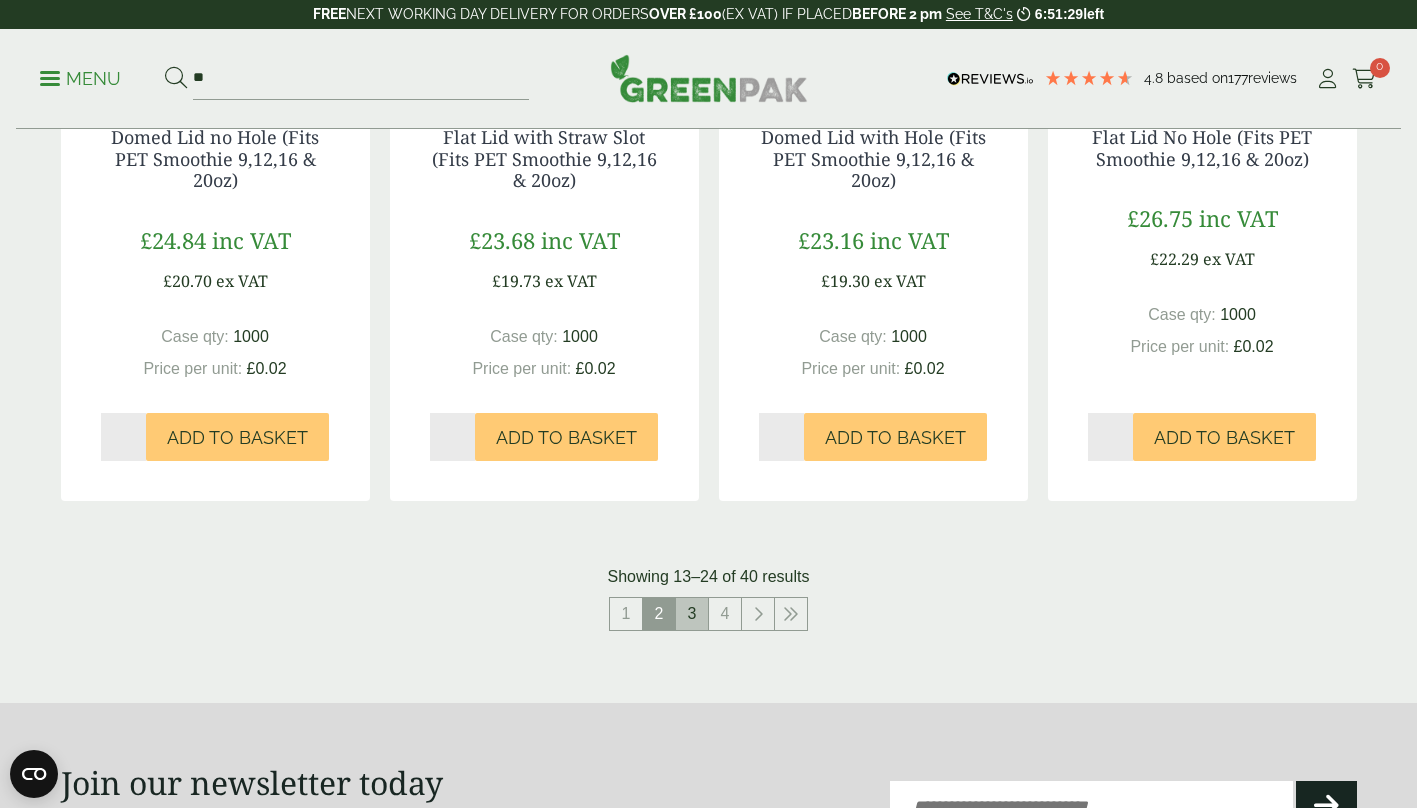click on "3" at bounding box center (692, 614) 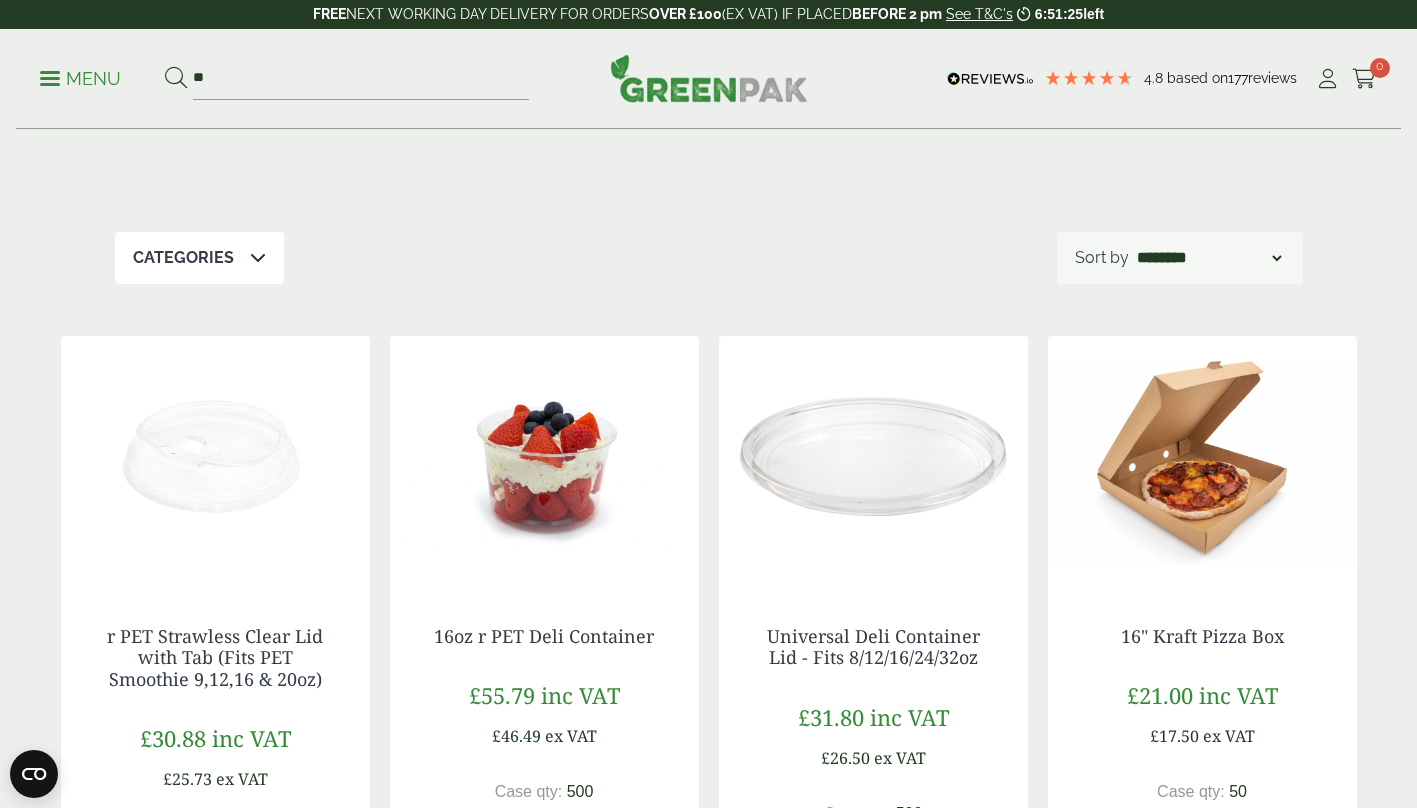 scroll, scrollTop: 0, scrollLeft: 0, axis: both 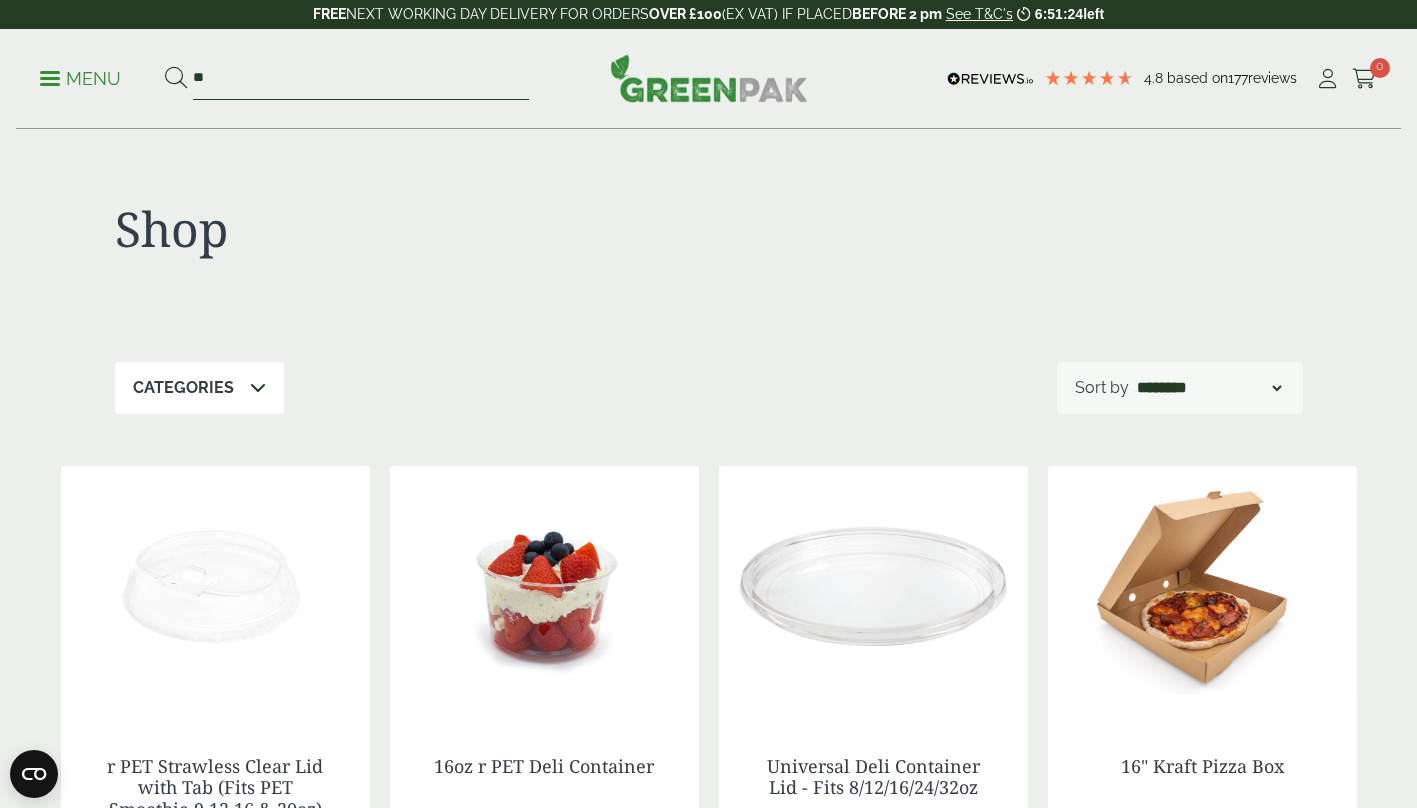 drag, startPoint x: 360, startPoint y: 79, endPoint x: 116, endPoint y: 81, distance: 244.0082 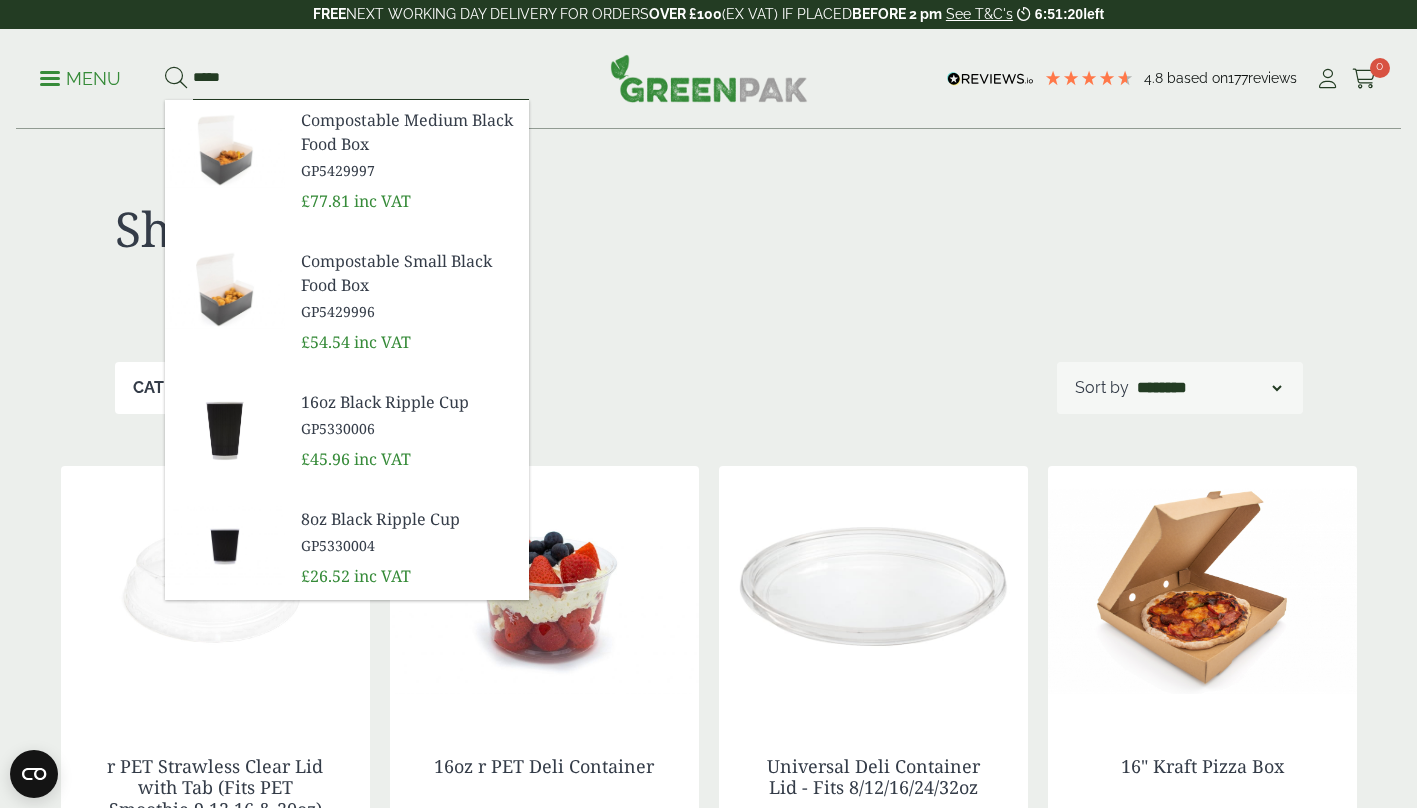 type on "*****" 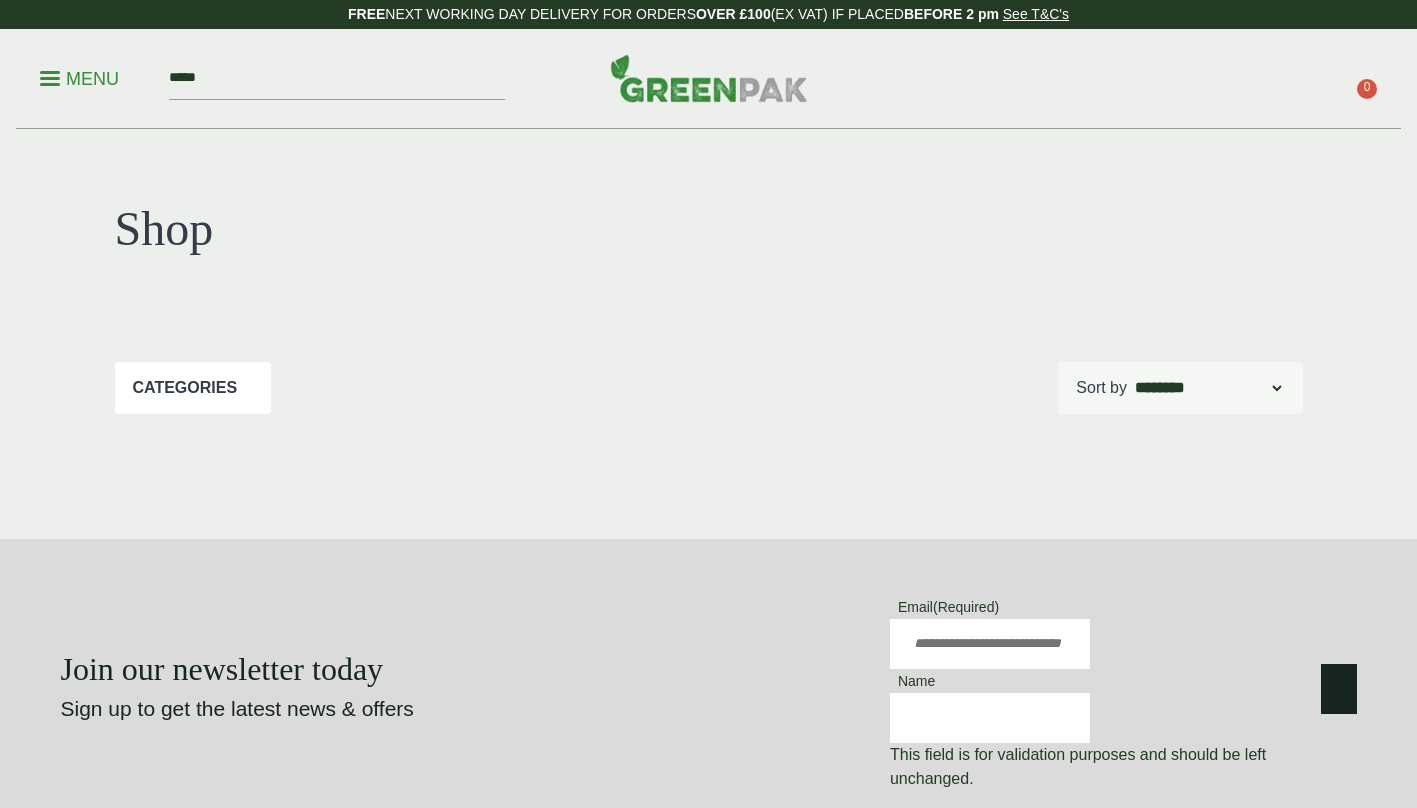 scroll, scrollTop: 0, scrollLeft: 0, axis: both 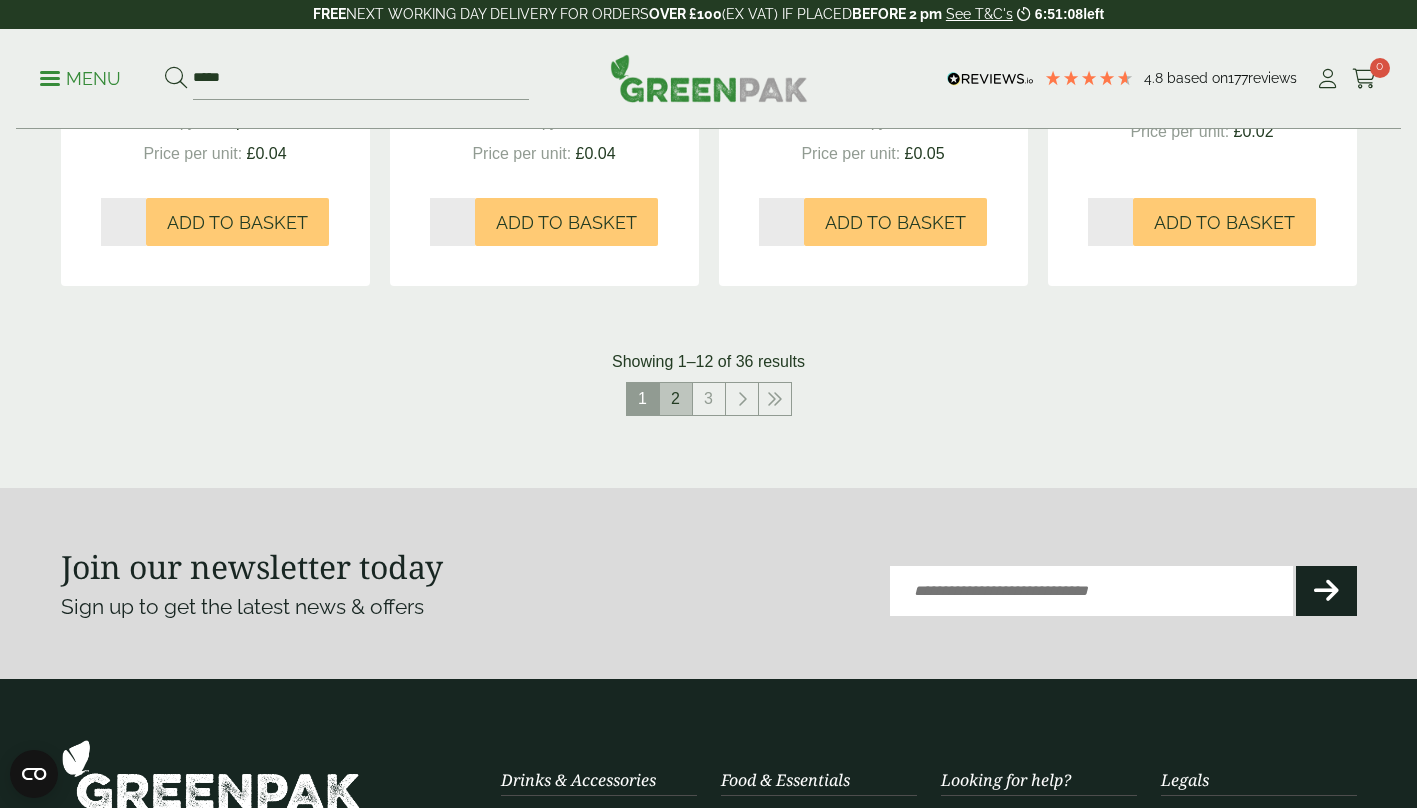 click on "2" at bounding box center [676, 399] 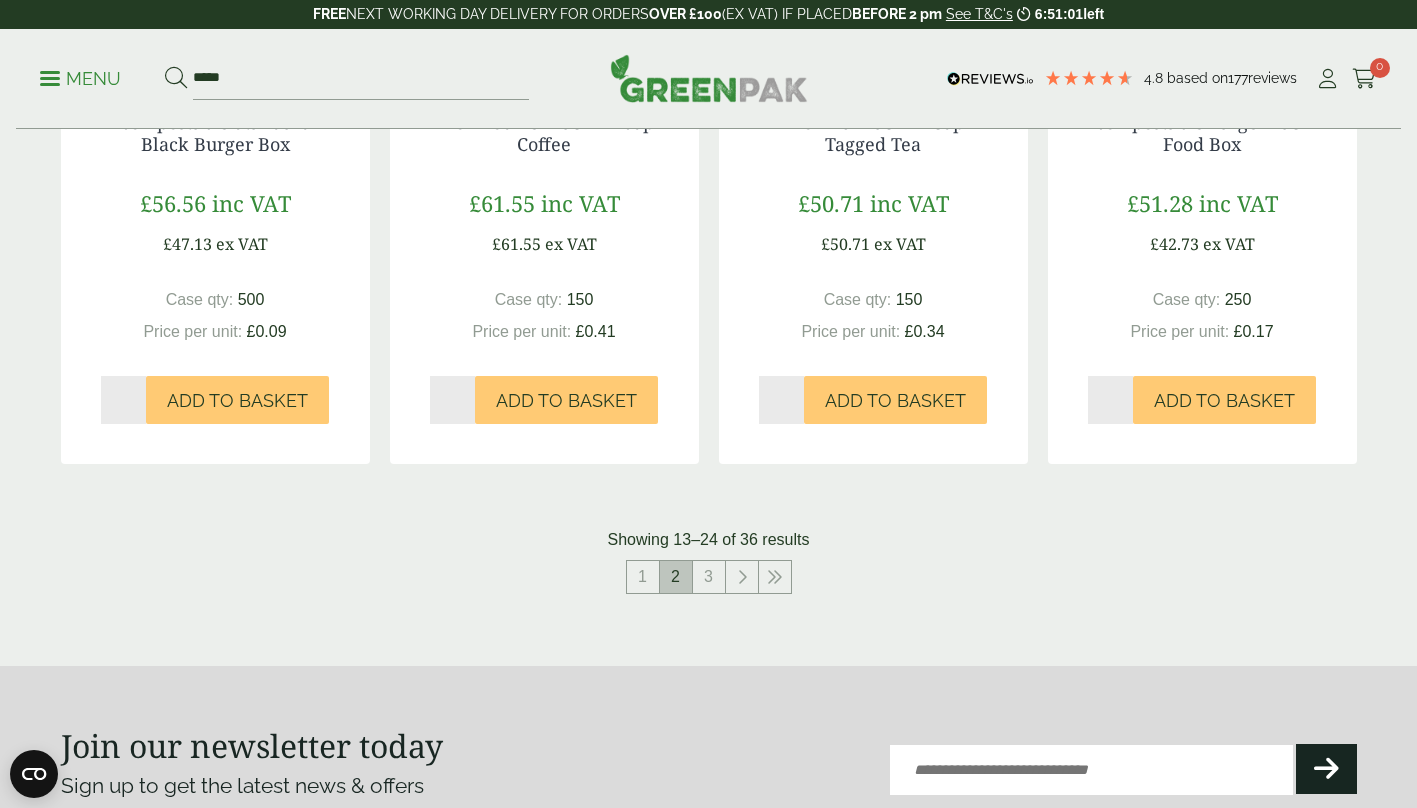 scroll, scrollTop: 1977, scrollLeft: 0, axis: vertical 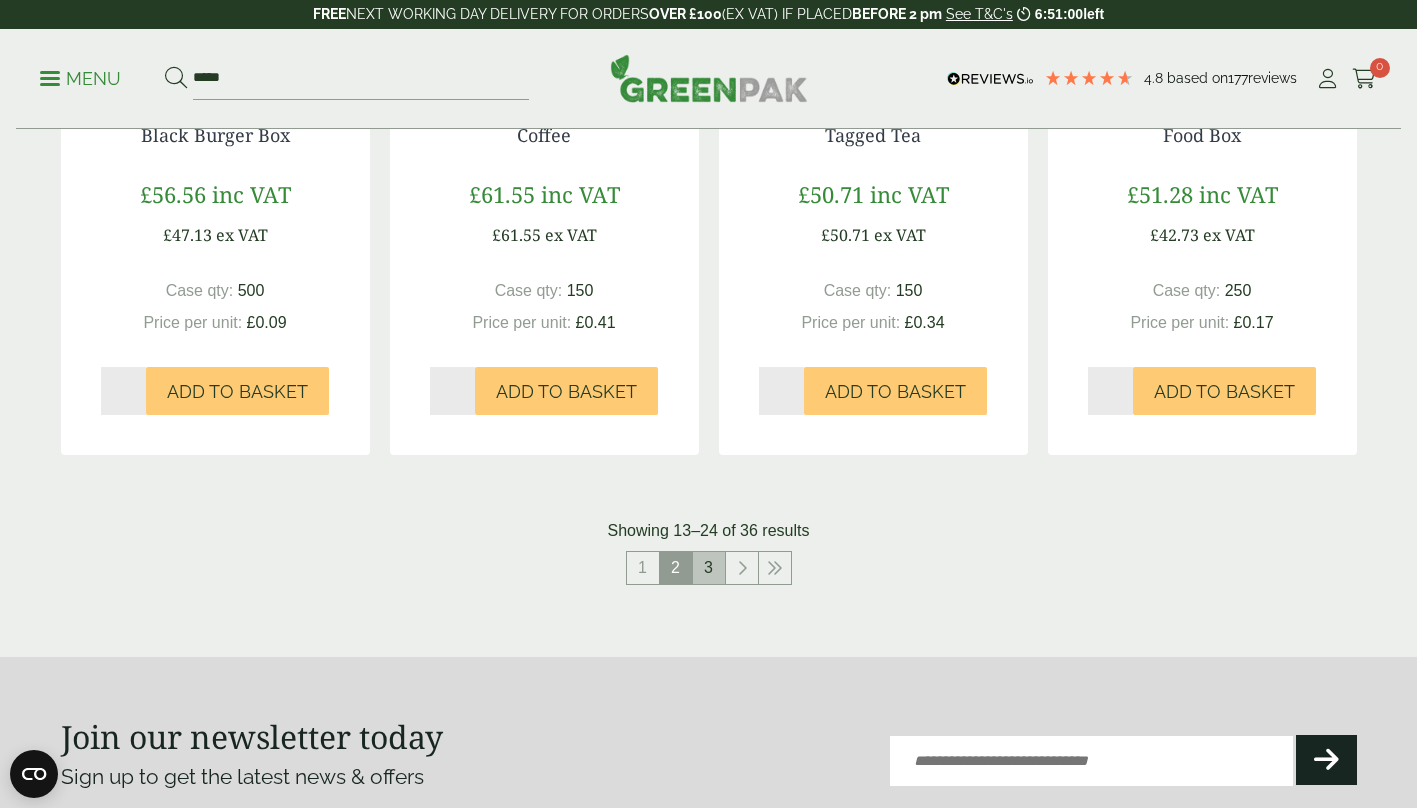 click on "3" at bounding box center [709, 568] 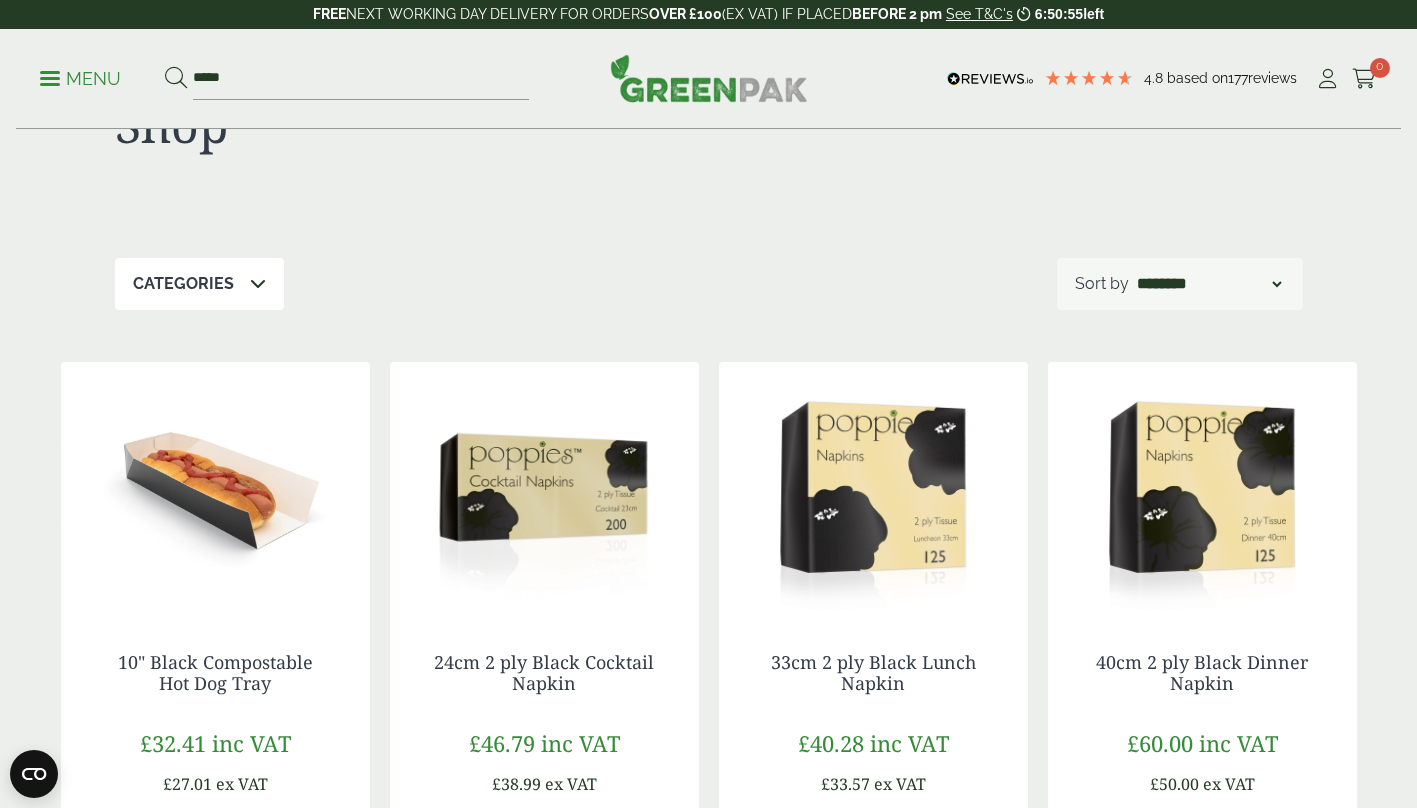 scroll, scrollTop: 0, scrollLeft: 0, axis: both 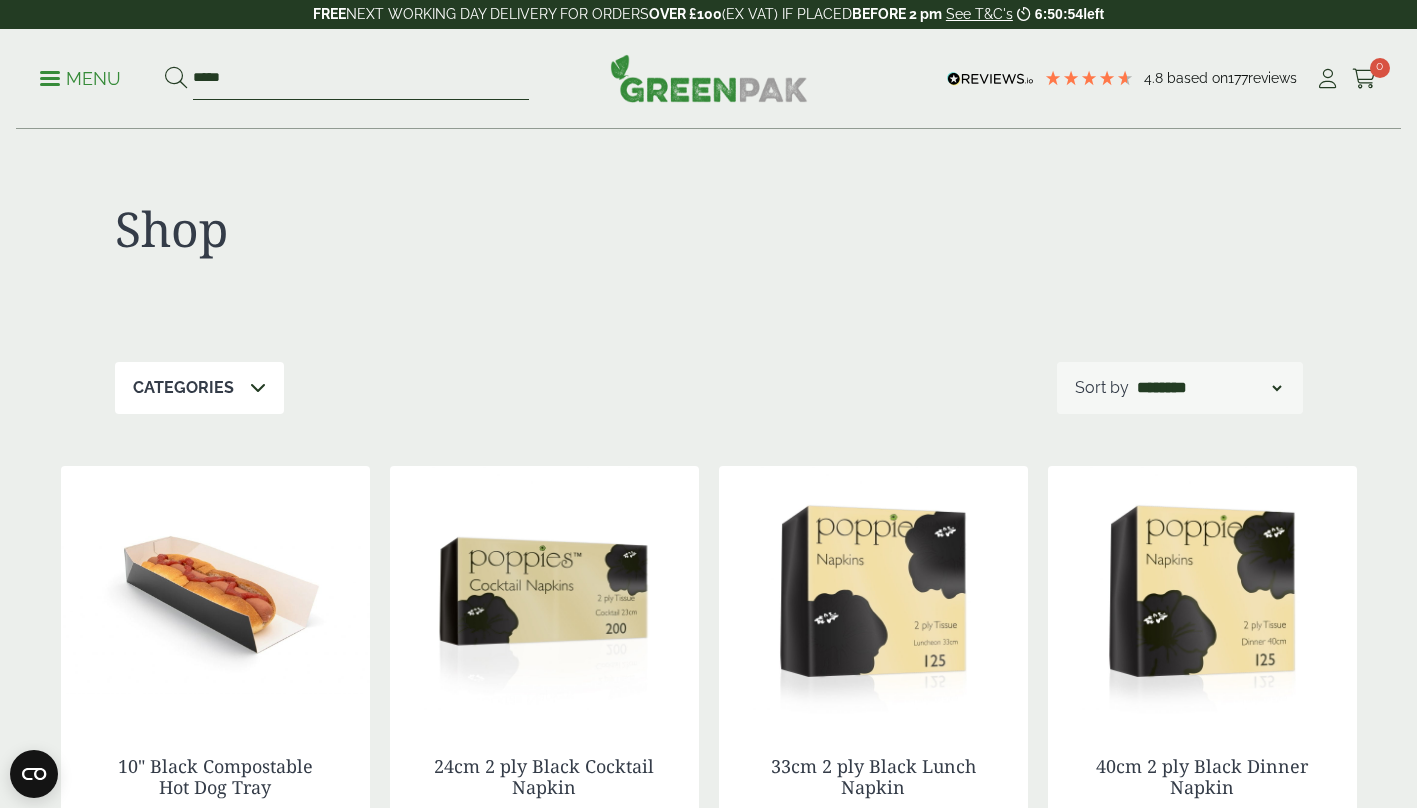 drag, startPoint x: 314, startPoint y: 81, endPoint x: 153, endPoint y: 88, distance: 161.1521 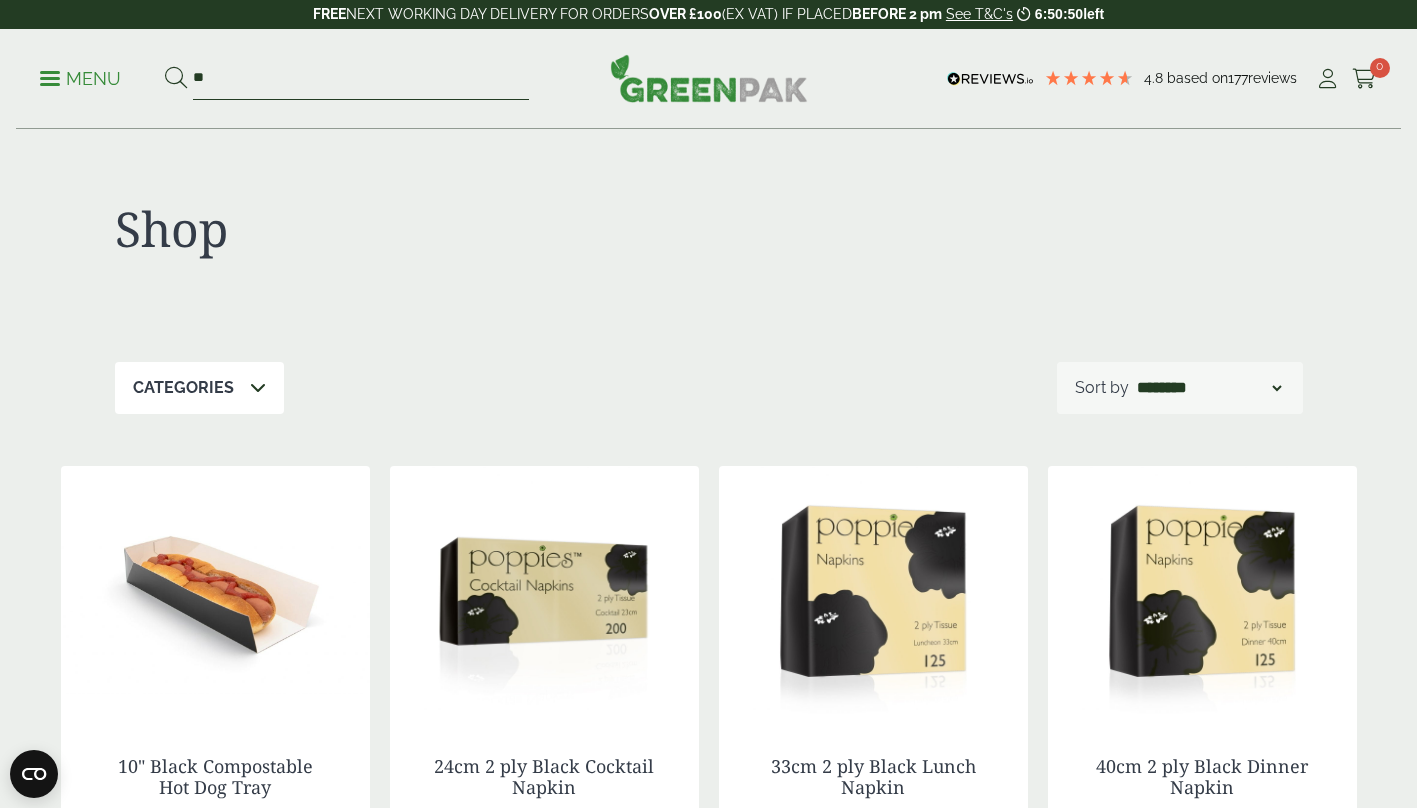 type on "**" 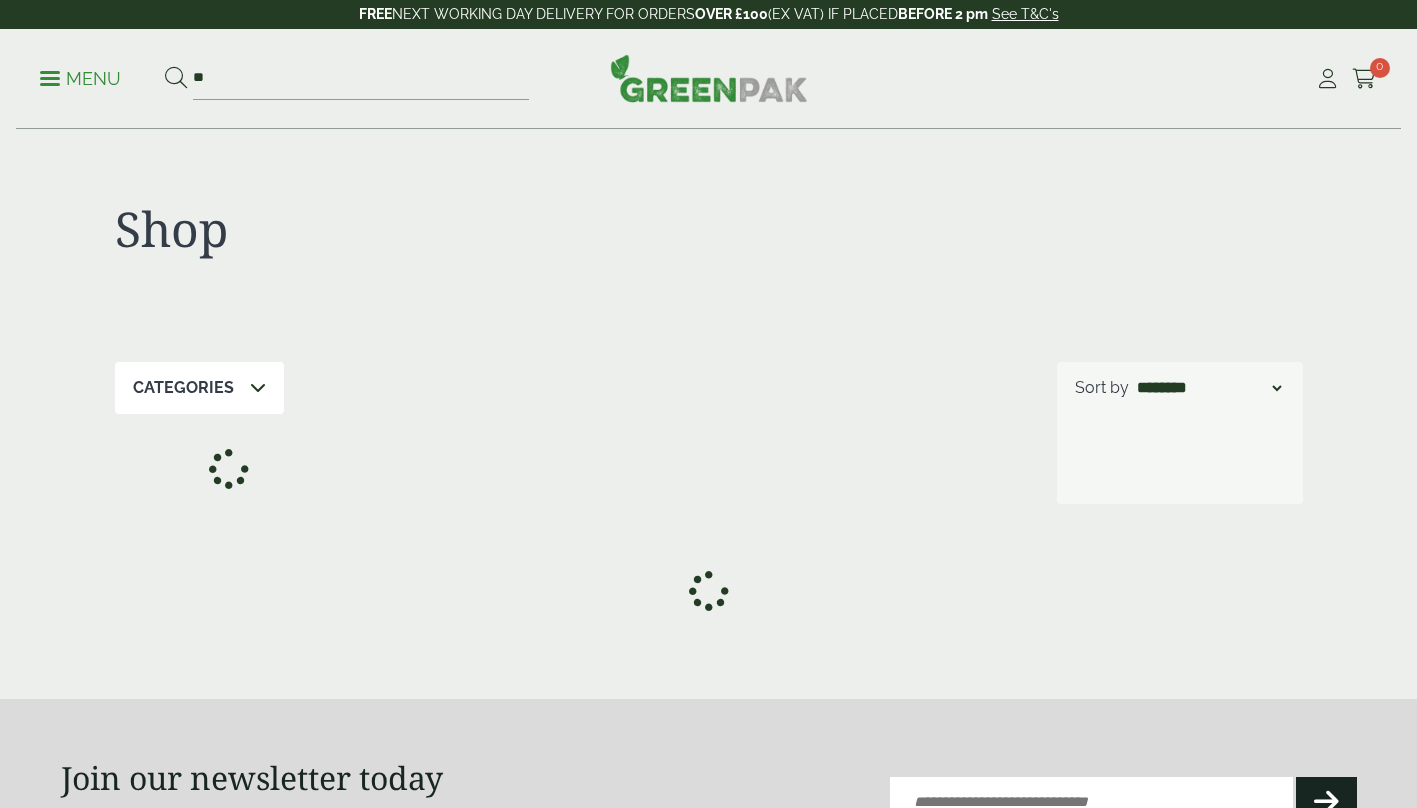 scroll, scrollTop: 0, scrollLeft: 0, axis: both 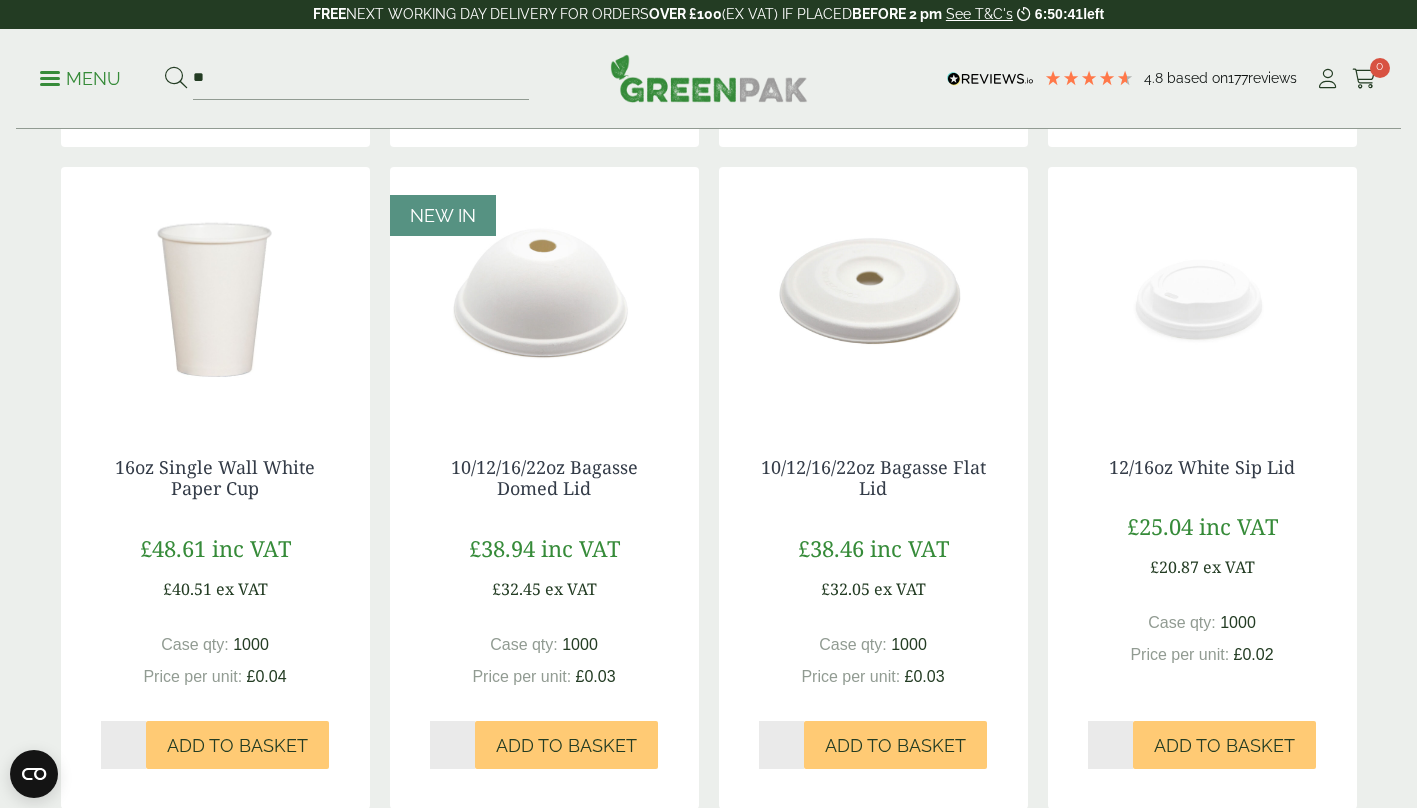 drag, startPoint x: 275, startPoint y: 492, endPoint x: 100, endPoint y: 462, distance: 177.55281 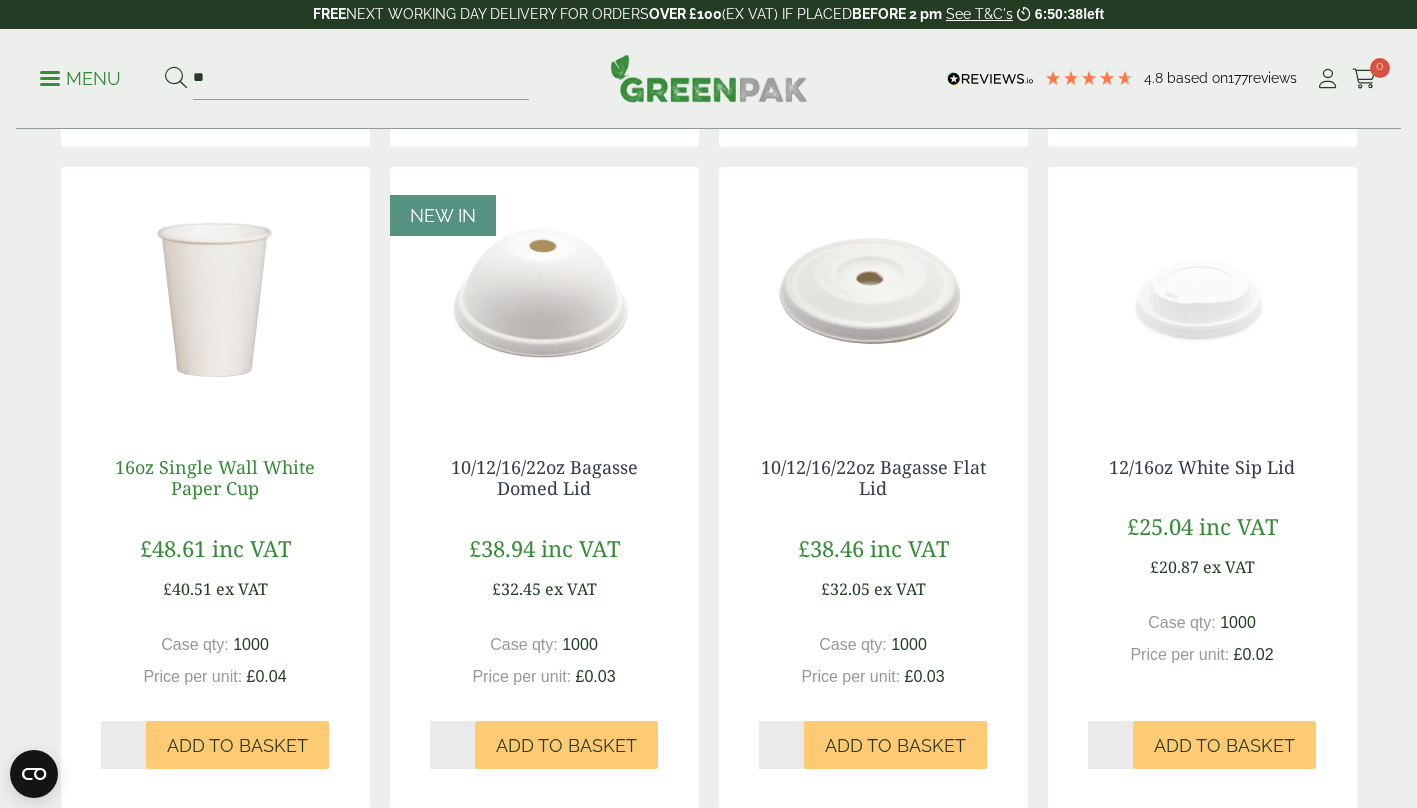 copy on "16oz Single Wall White Paper Cup" 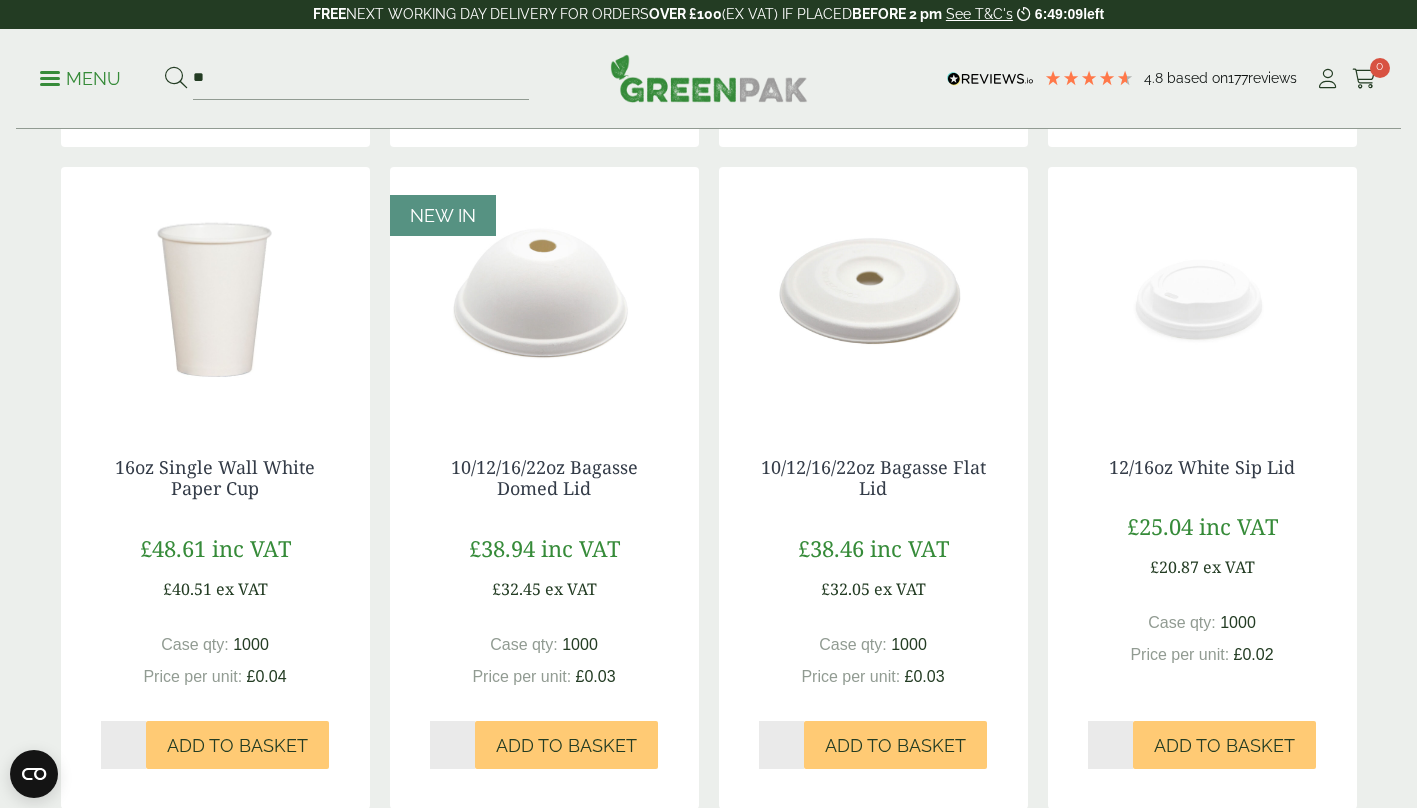 click at bounding box center [215, 292] 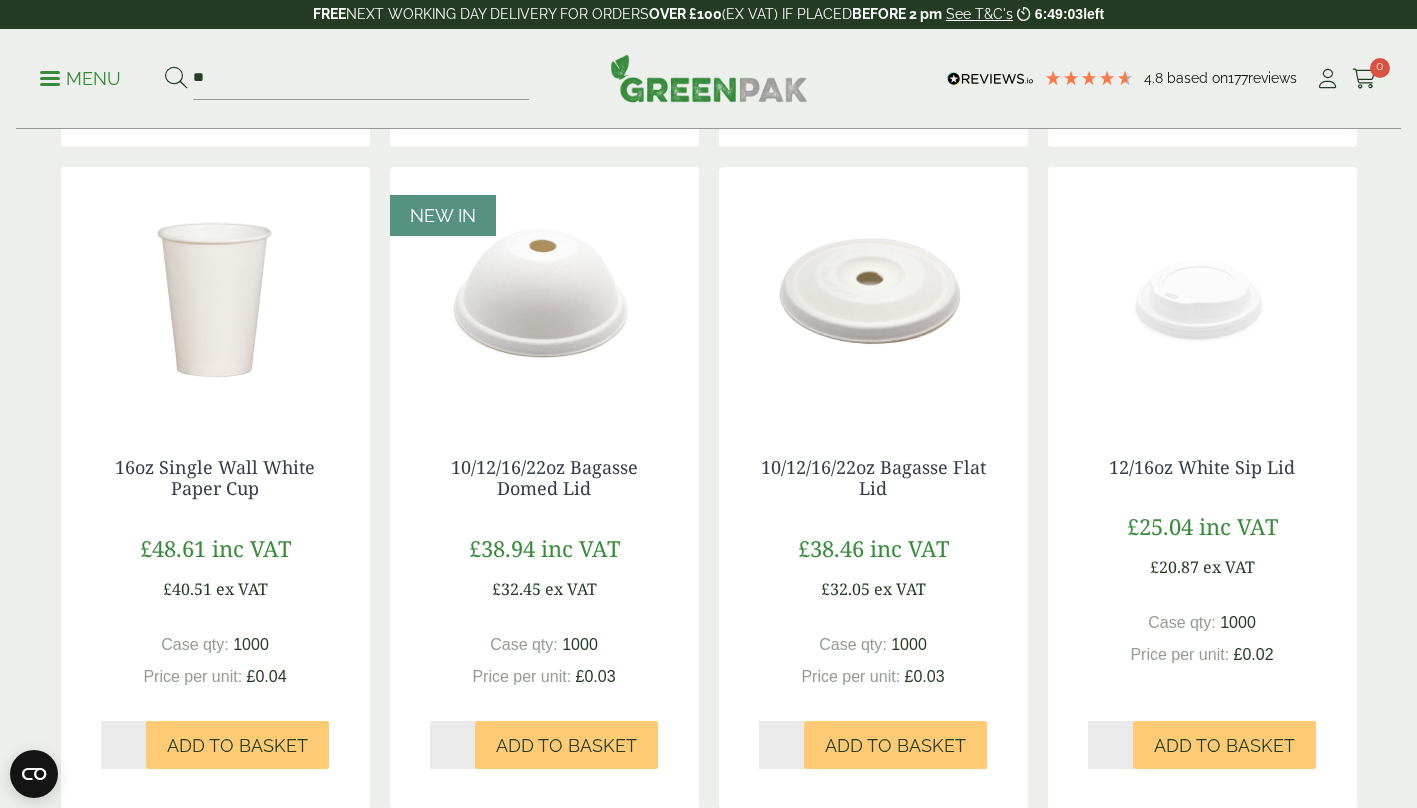 click at bounding box center (215, 292) 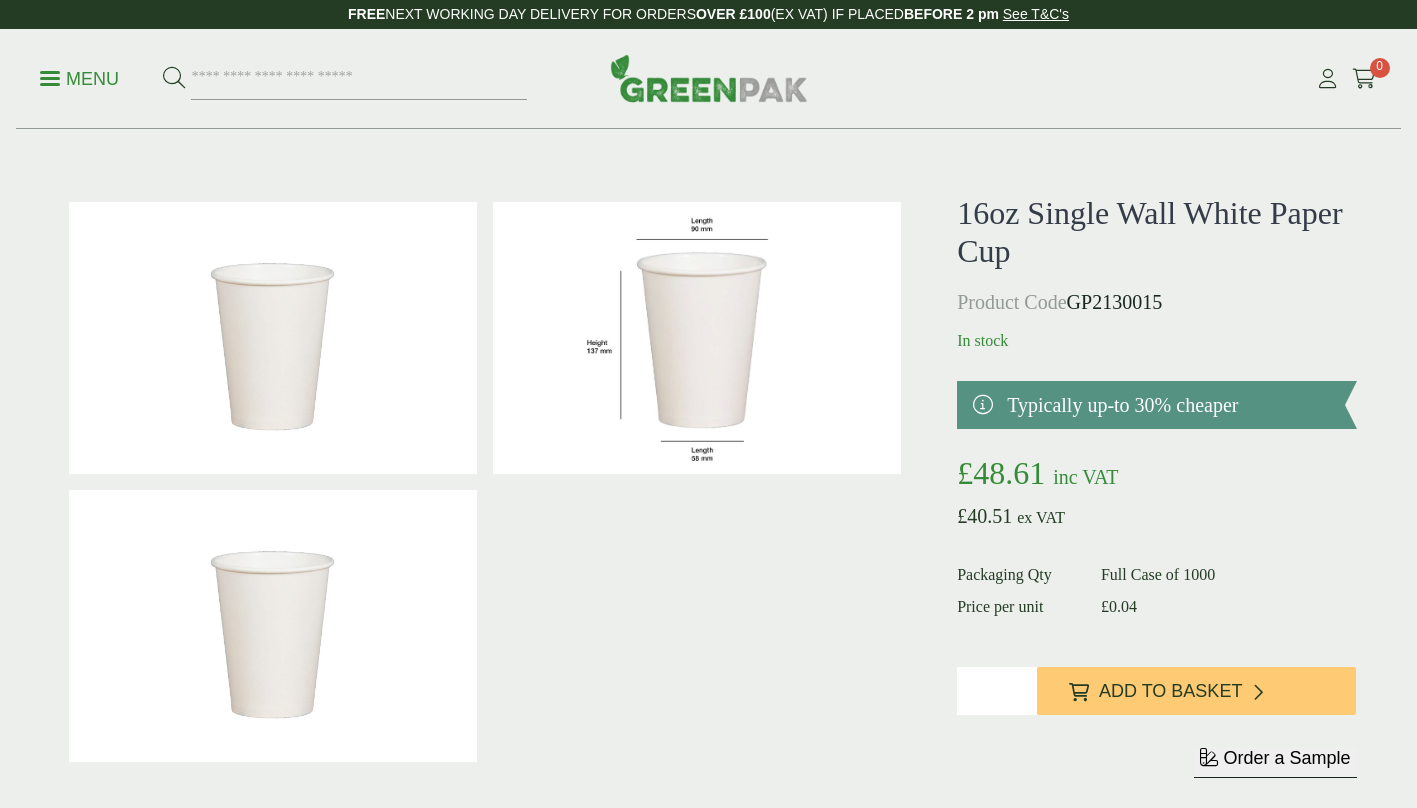 scroll, scrollTop: 0, scrollLeft: 0, axis: both 